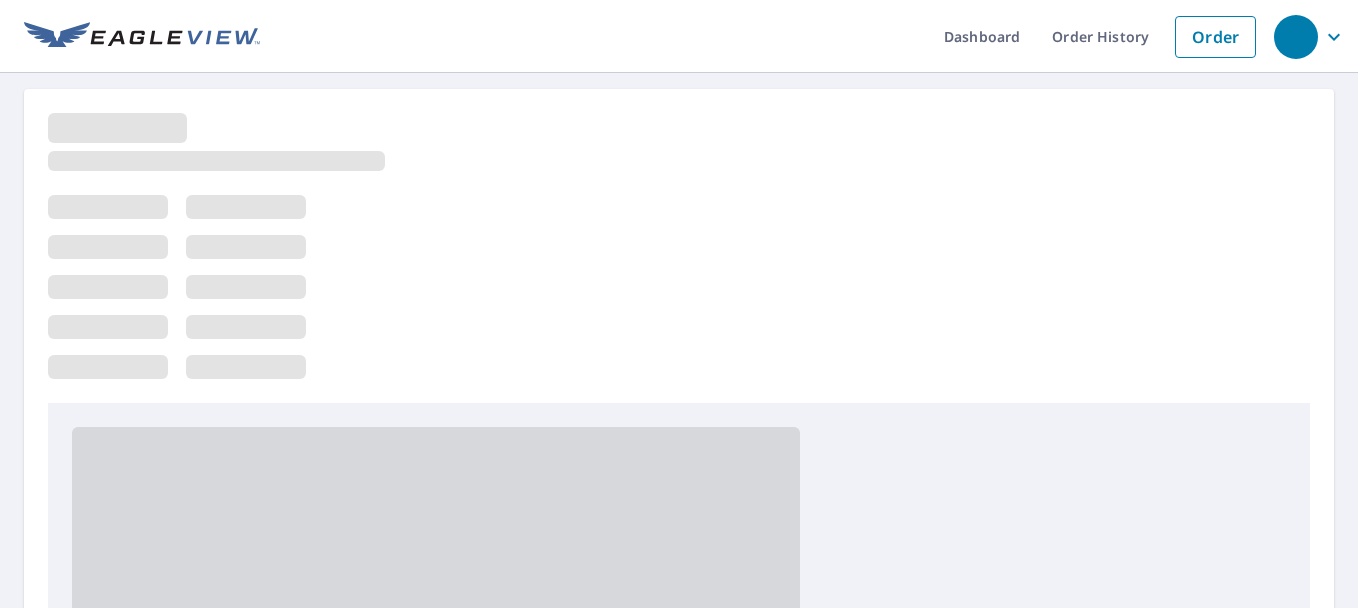 scroll, scrollTop: 0, scrollLeft: 0, axis: both 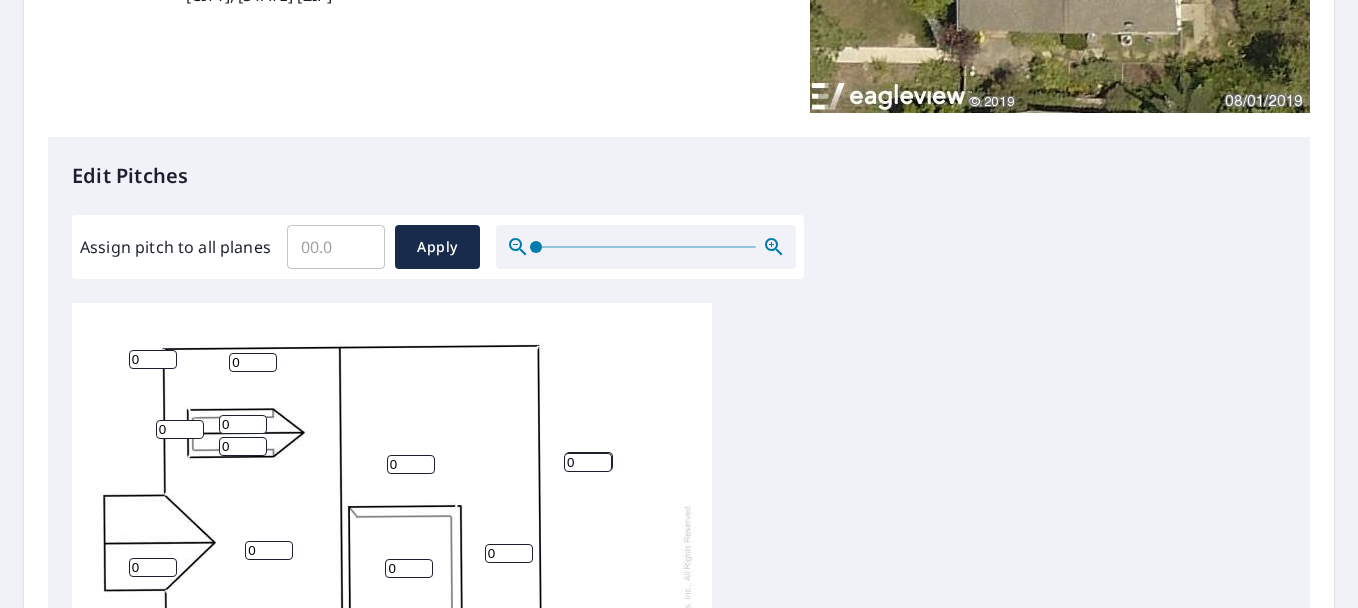 click on "0" at bounding box center (153, 359) 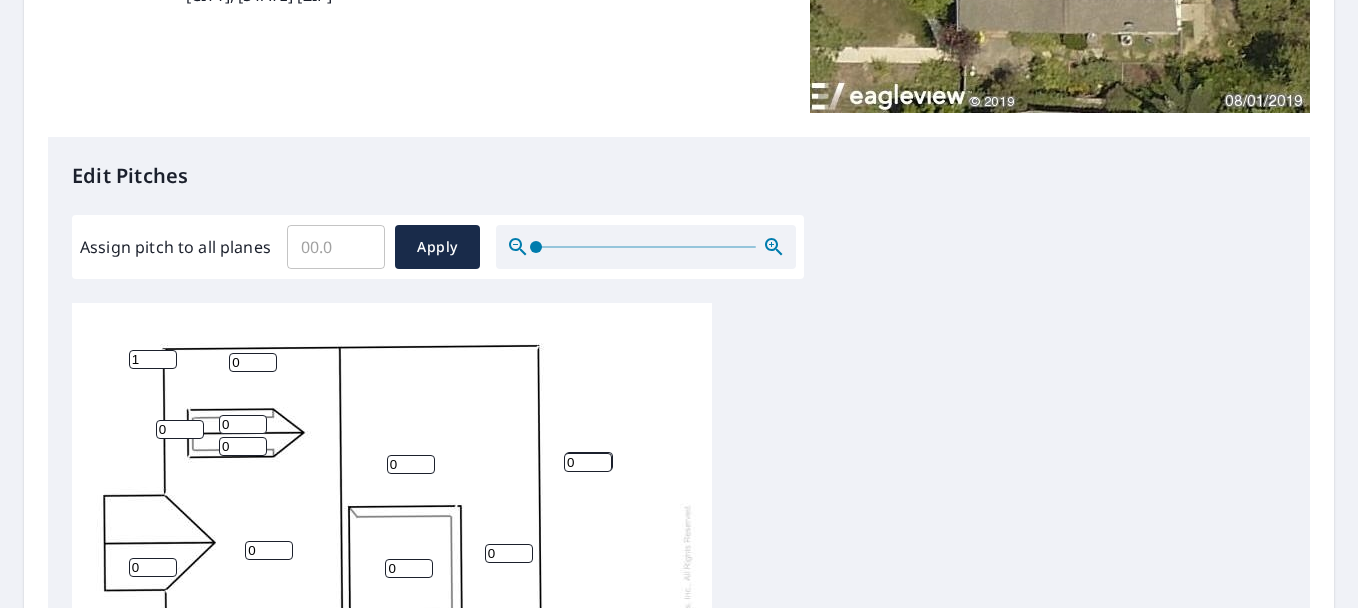 click on "1" at bounding box center [153, 359] 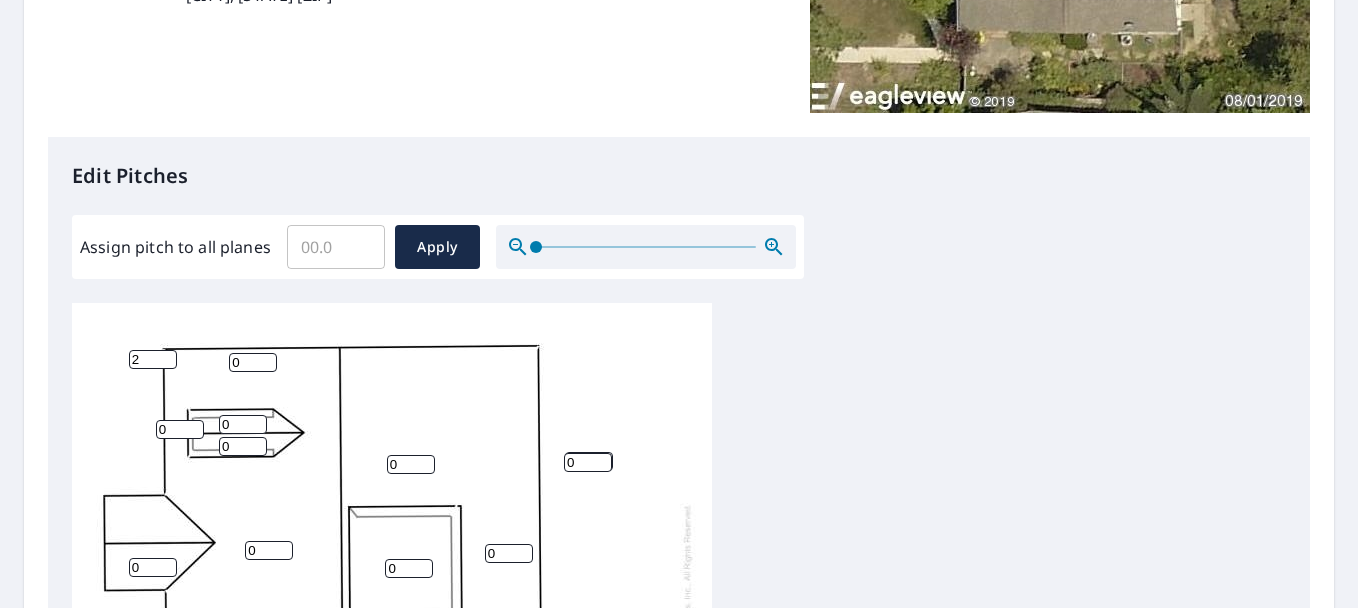 click on "2" at bounding box center (153, 359) 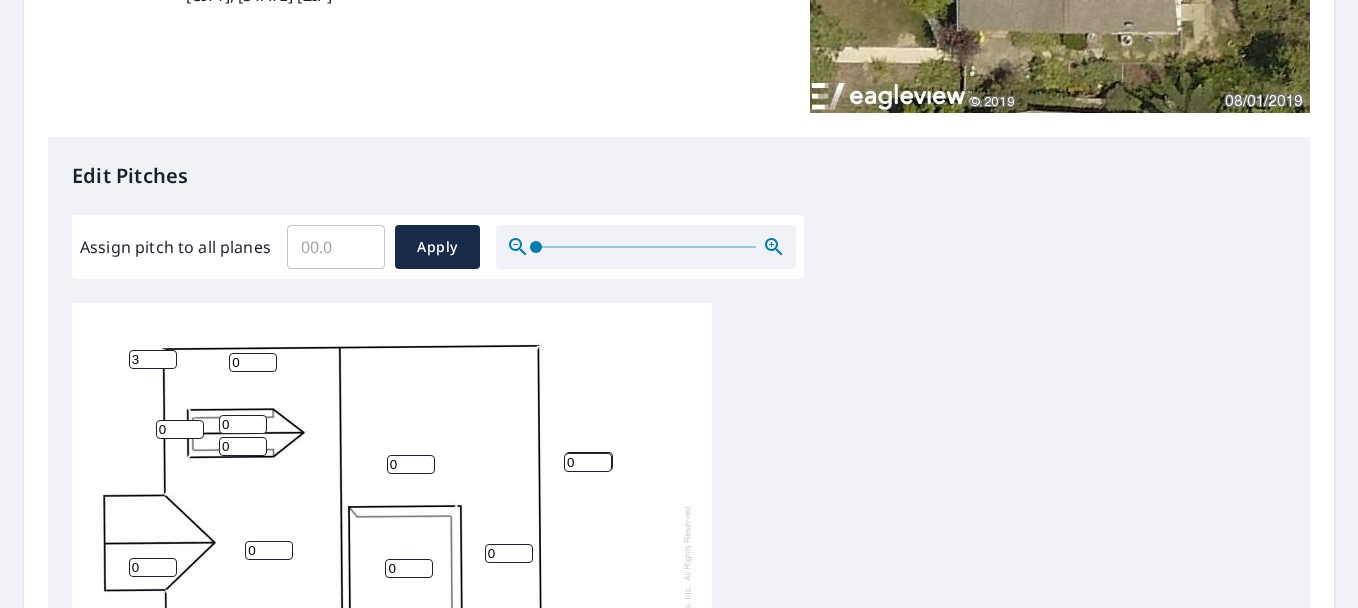 click on "3" at bounding box center [153, 359] 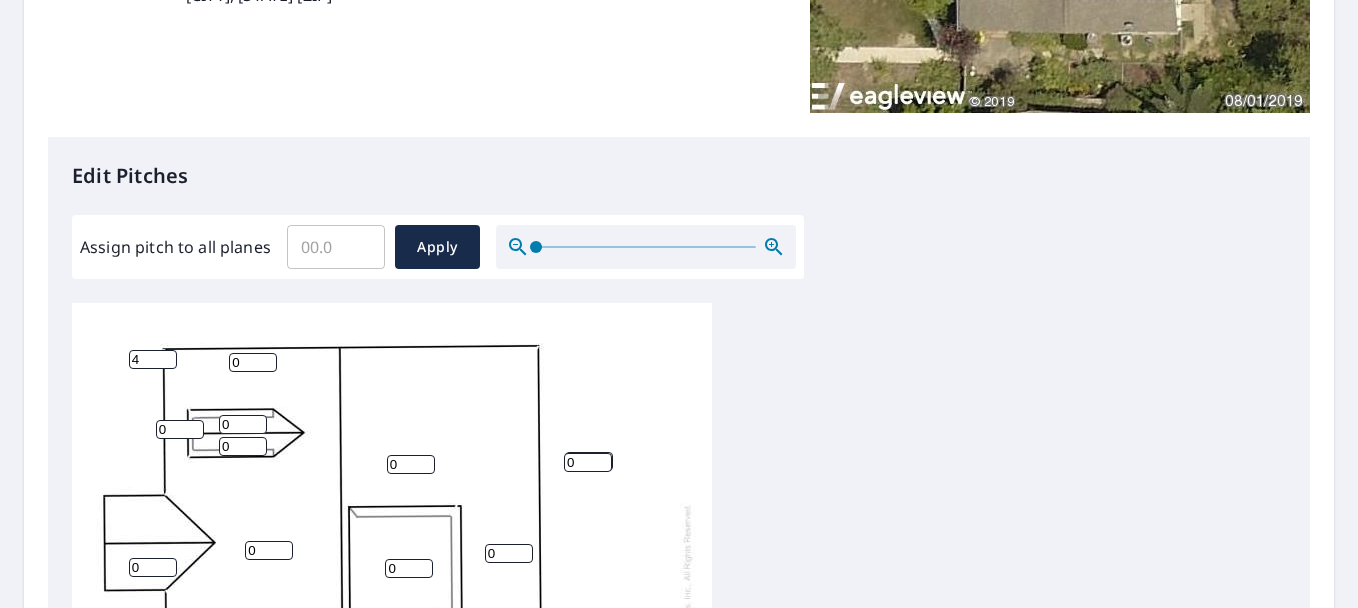 click on "4" at bounding box center (153, 359) 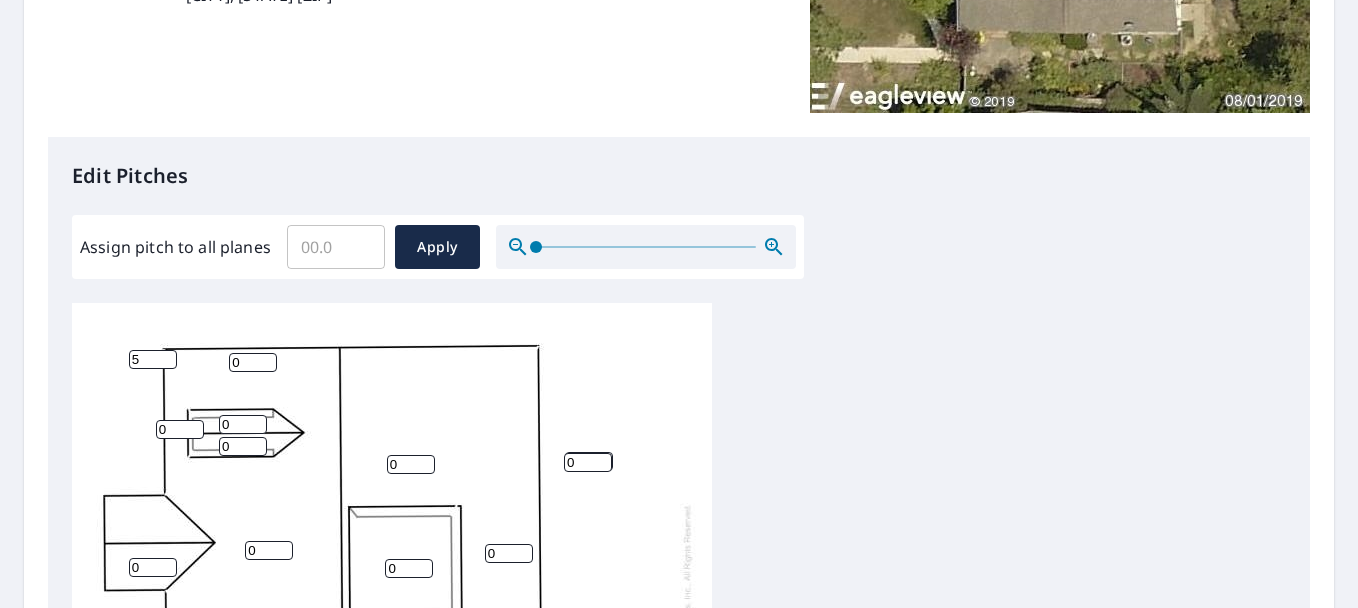 click on "5" at bounding box center (153, 359) 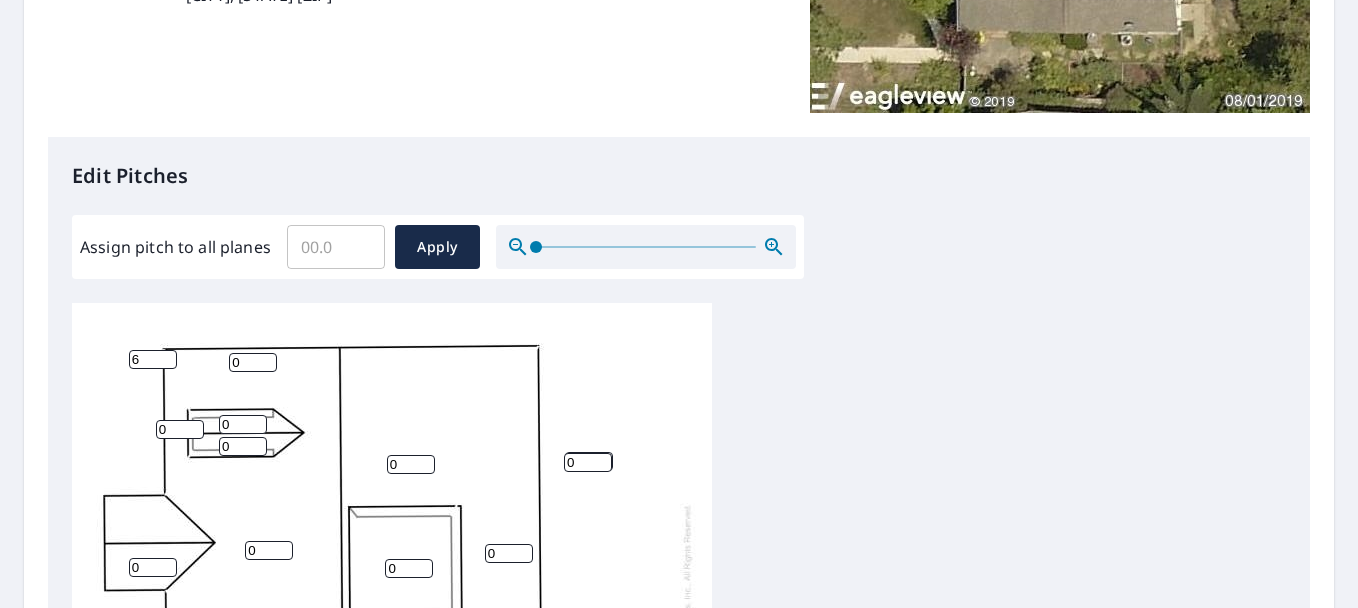 type on "6" 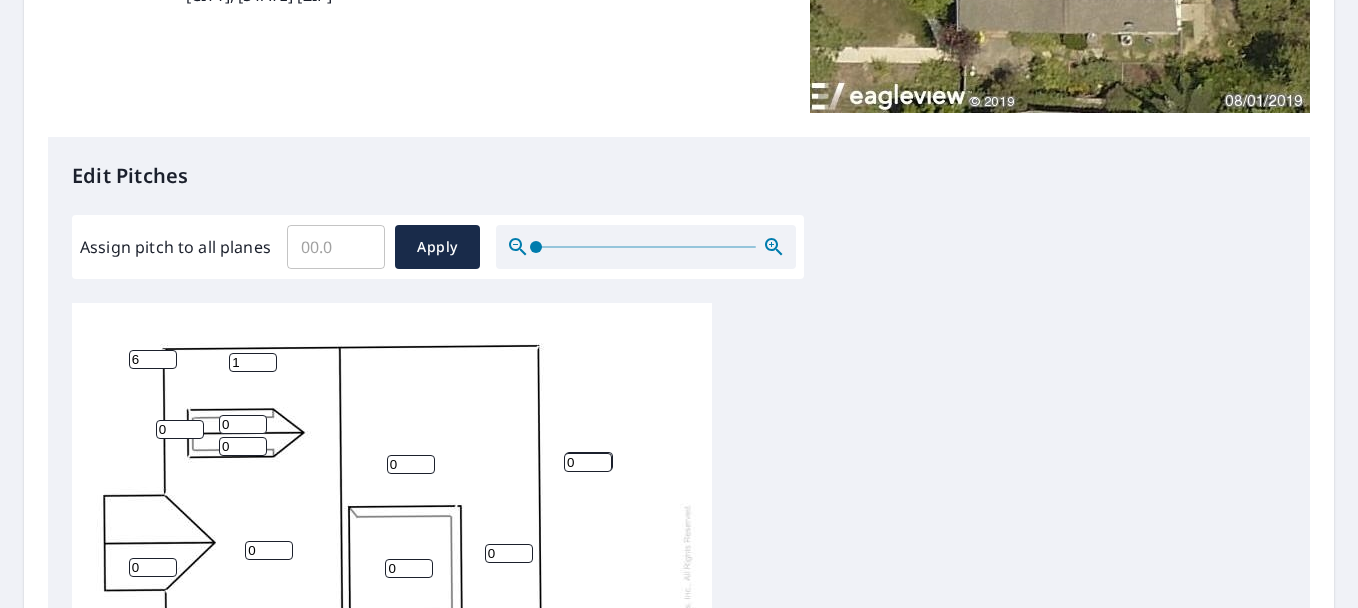 click on "1" at bounding box center [253, 362] 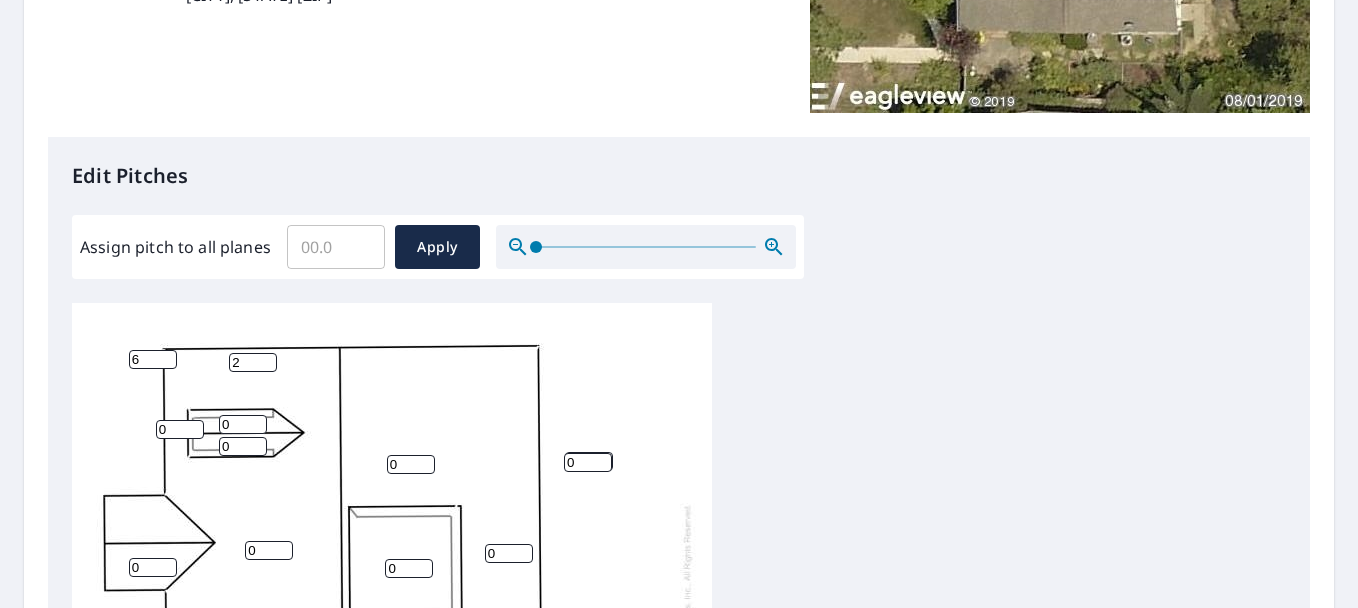 click on "2" at bounding box center (253, 362) 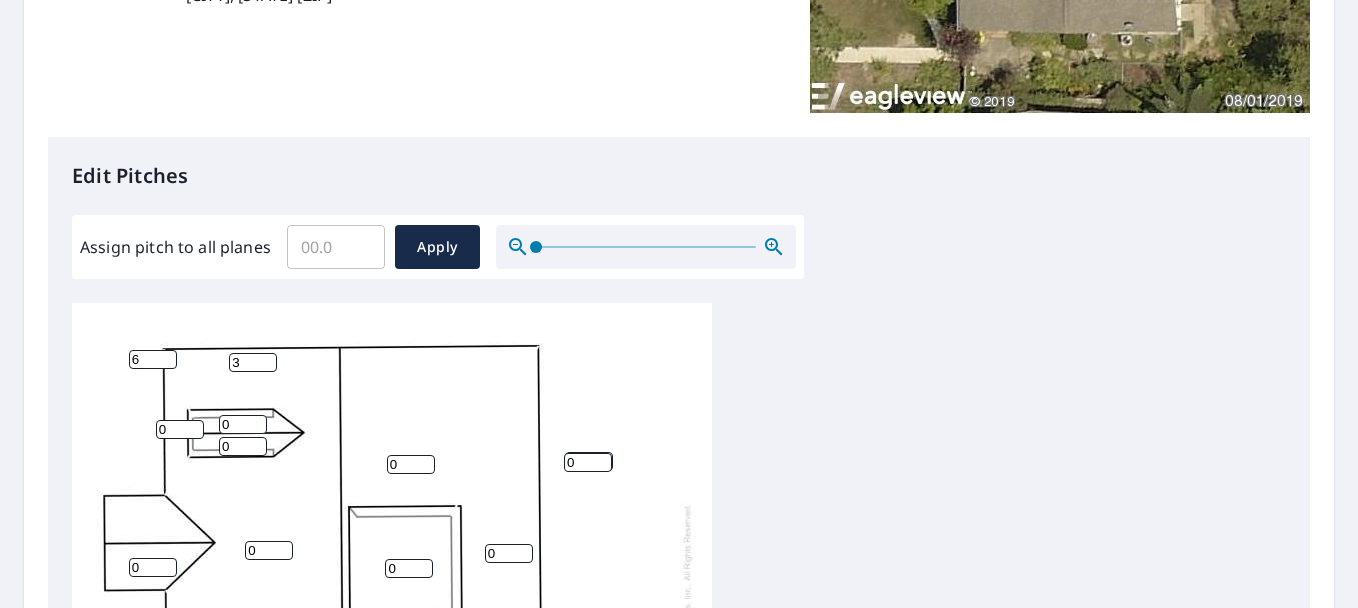 click on "3" at bounding box center [253, 362] 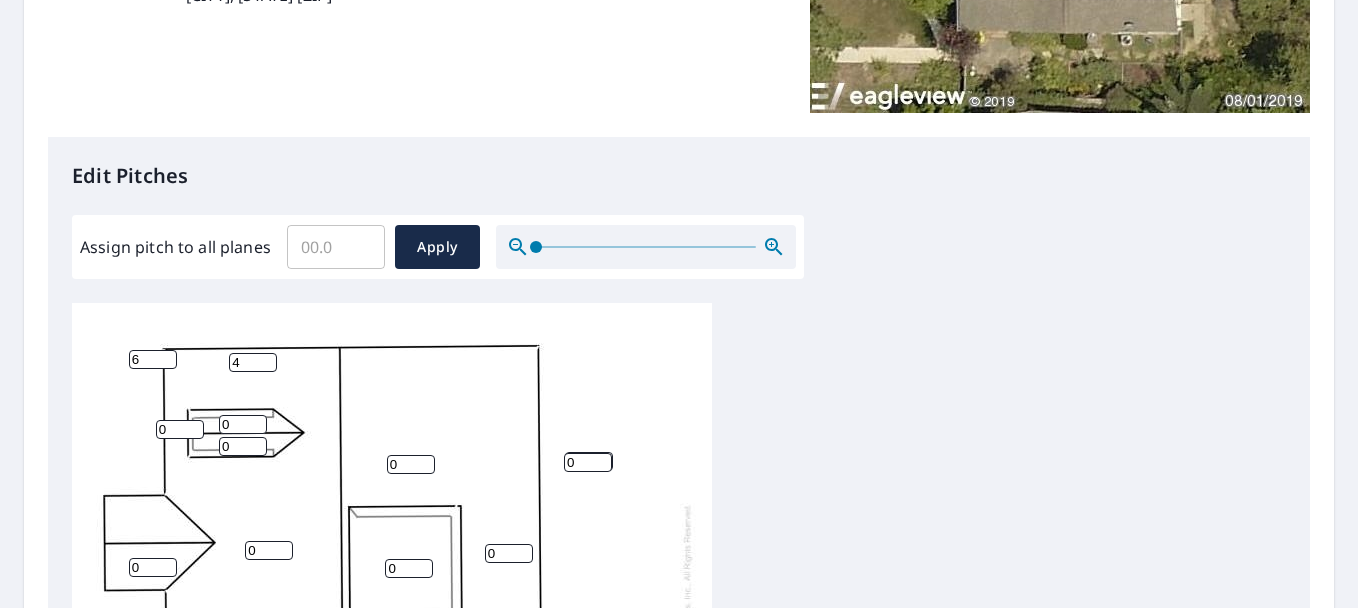 click on "4" at bounding box center (253, 362) 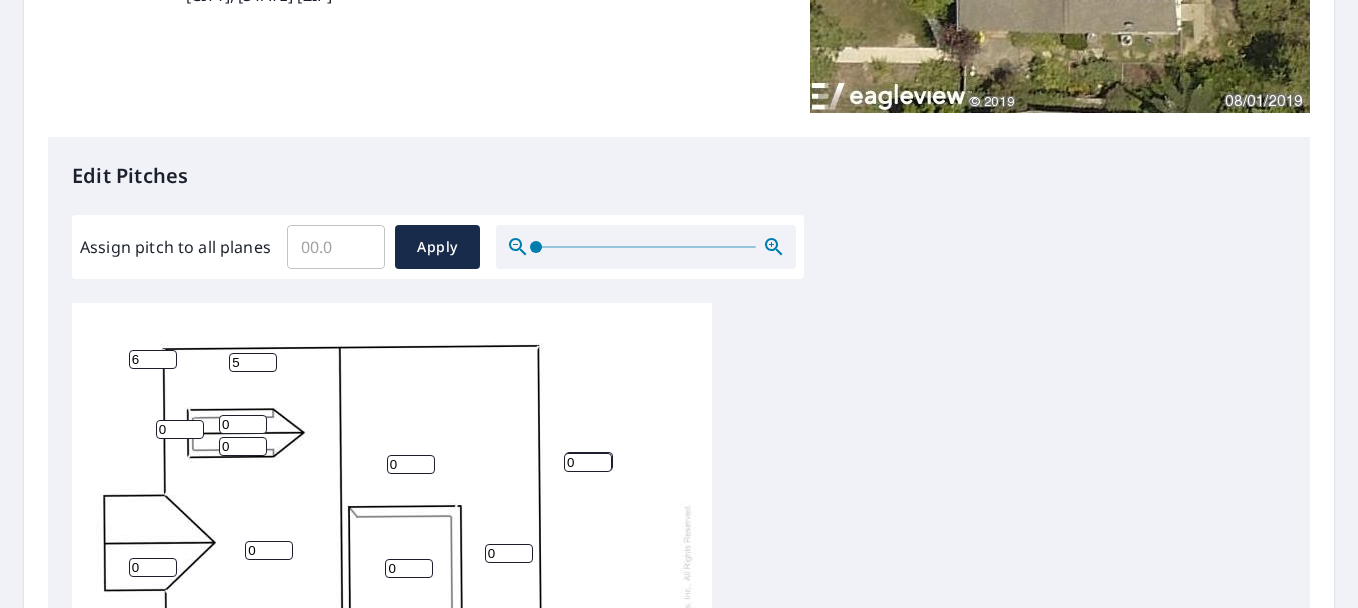 click on "5" at bounding box center [253, 362] 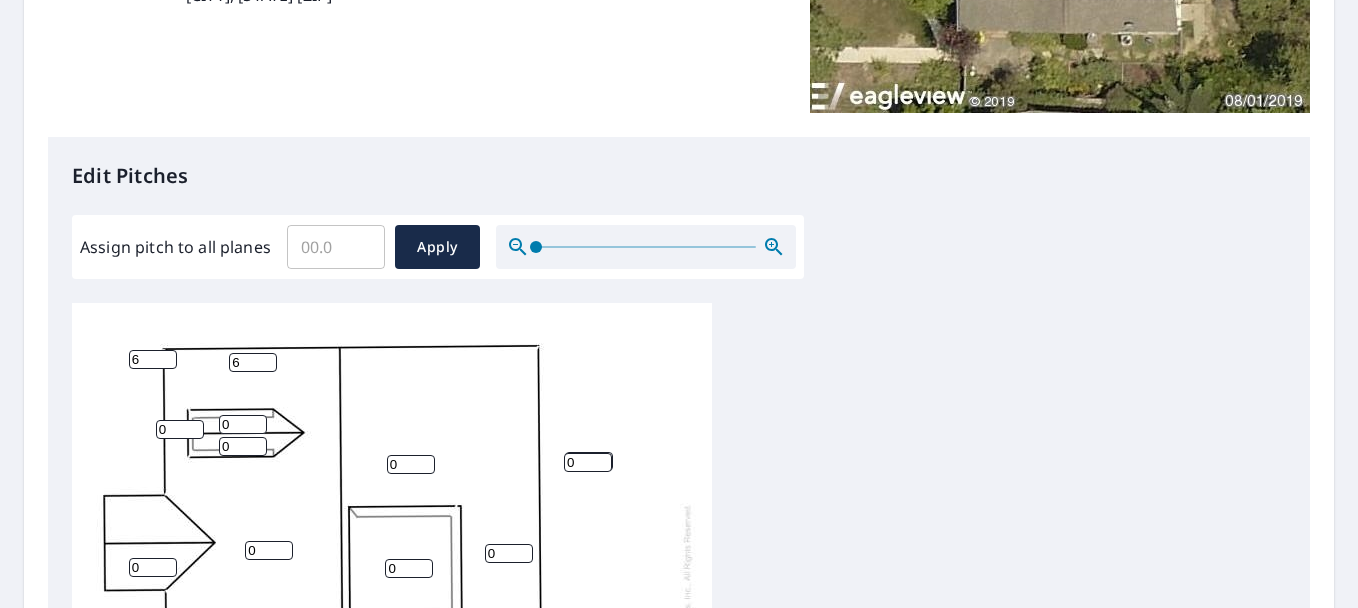 type on "6" 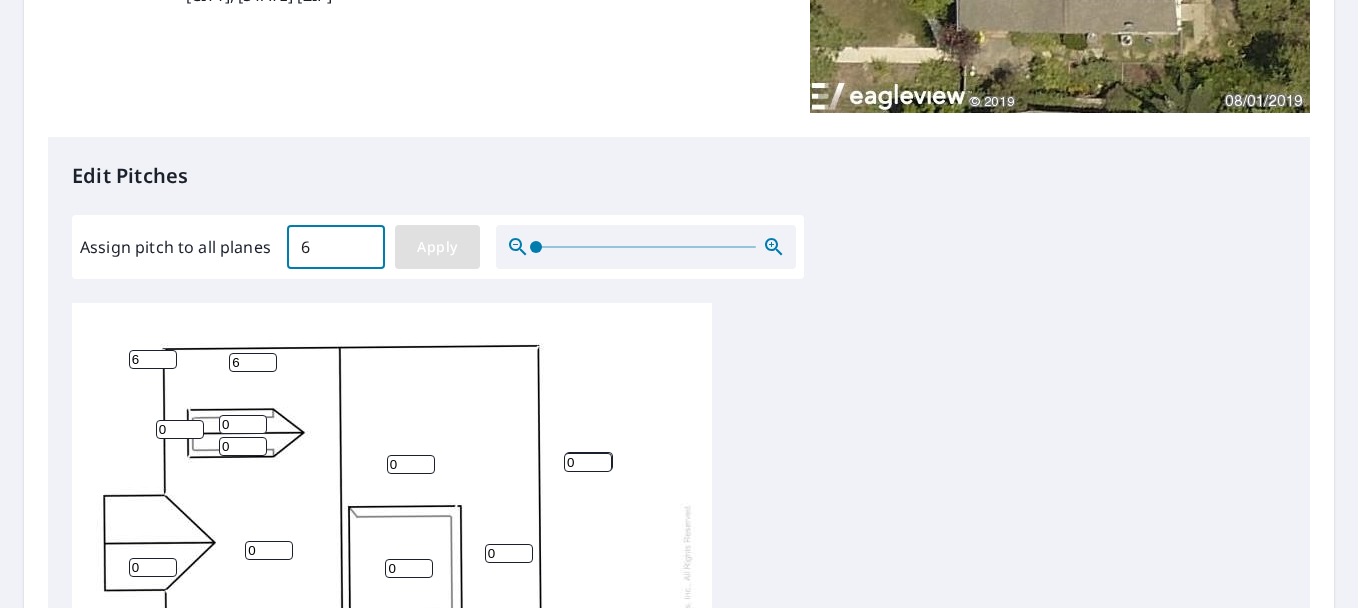 type on "6" 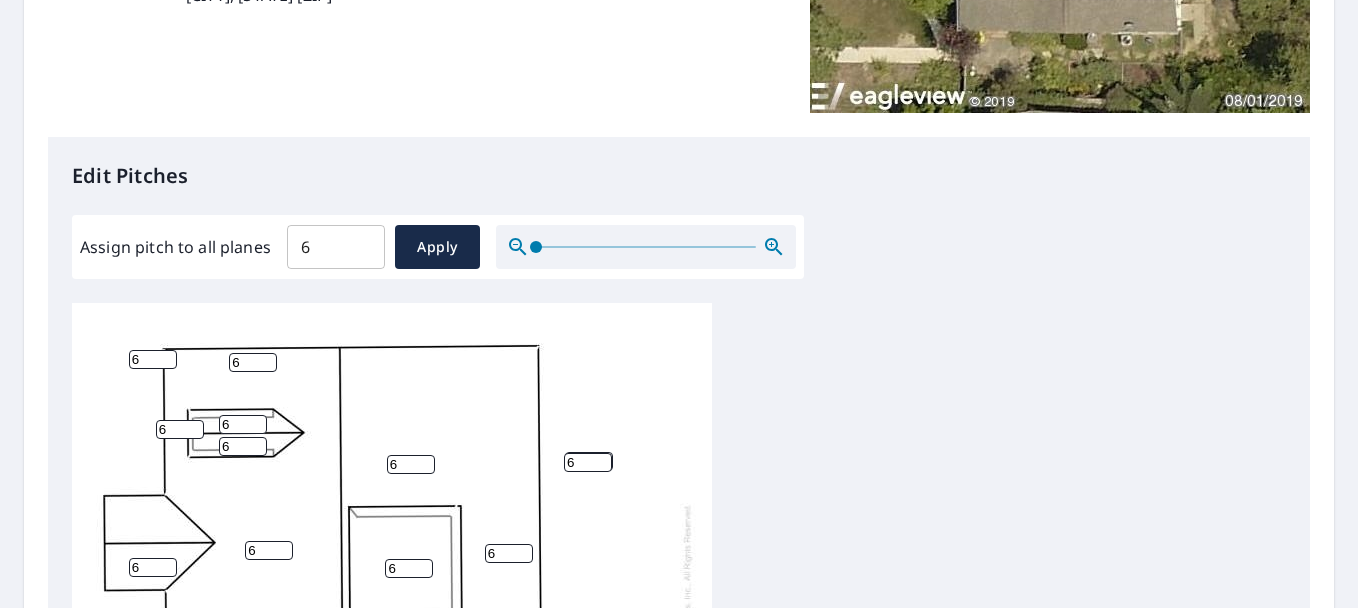 scroll, scrollTop: 20, scrollLeft: 0, axis: vertical 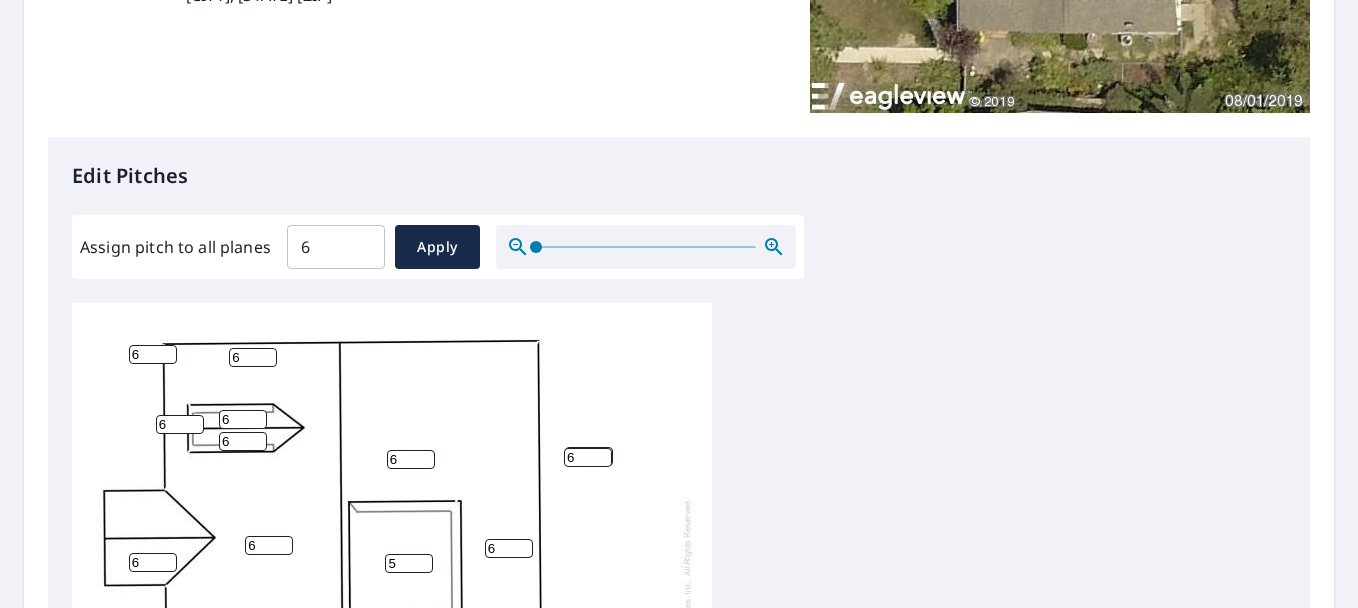 click on "5" at bounding box center [409, 563] 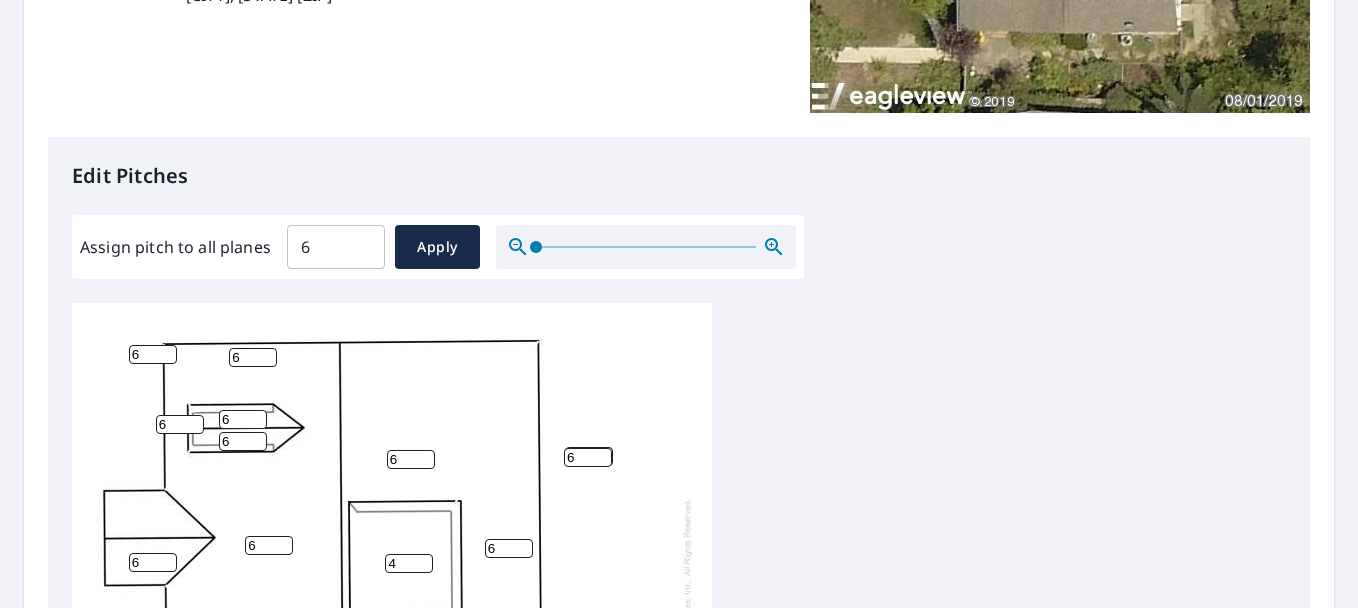 type on "4" 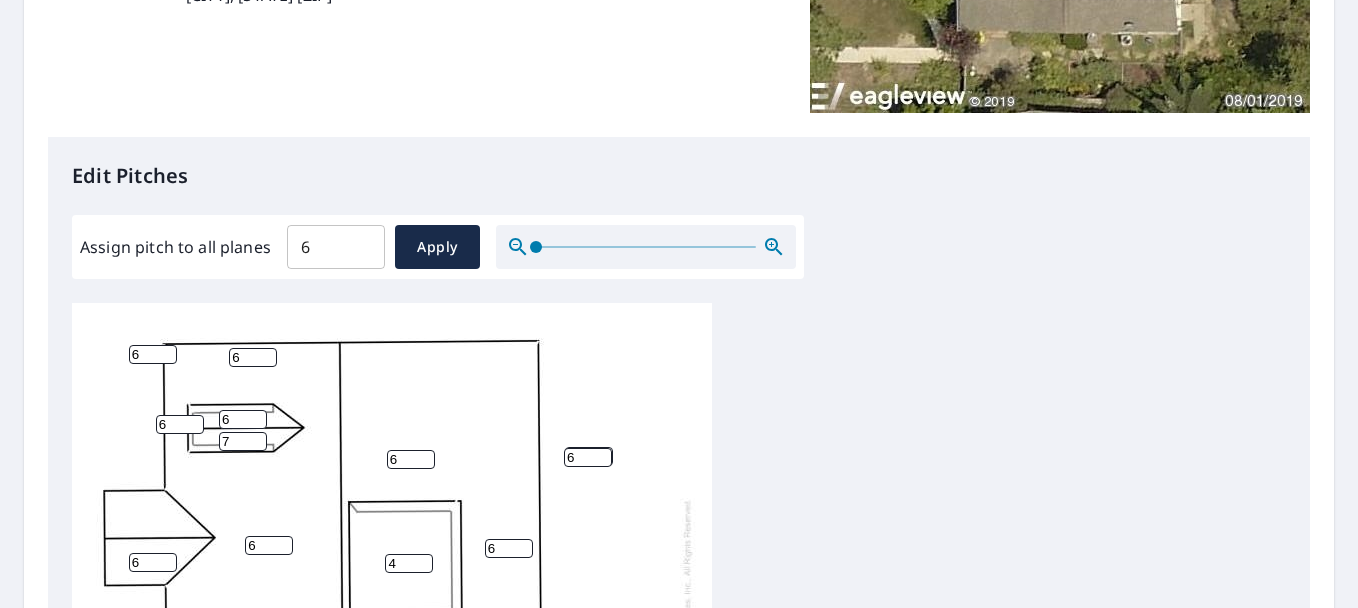 click on "7" at bounding box center [243, 441] 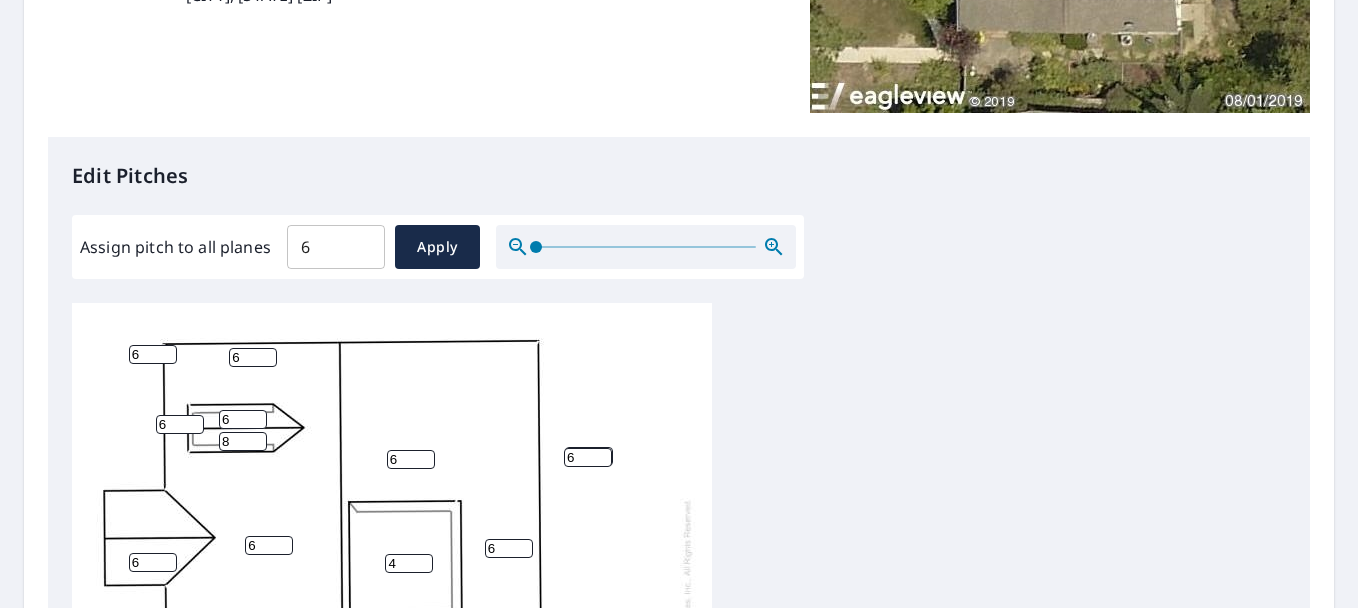 type on "8" 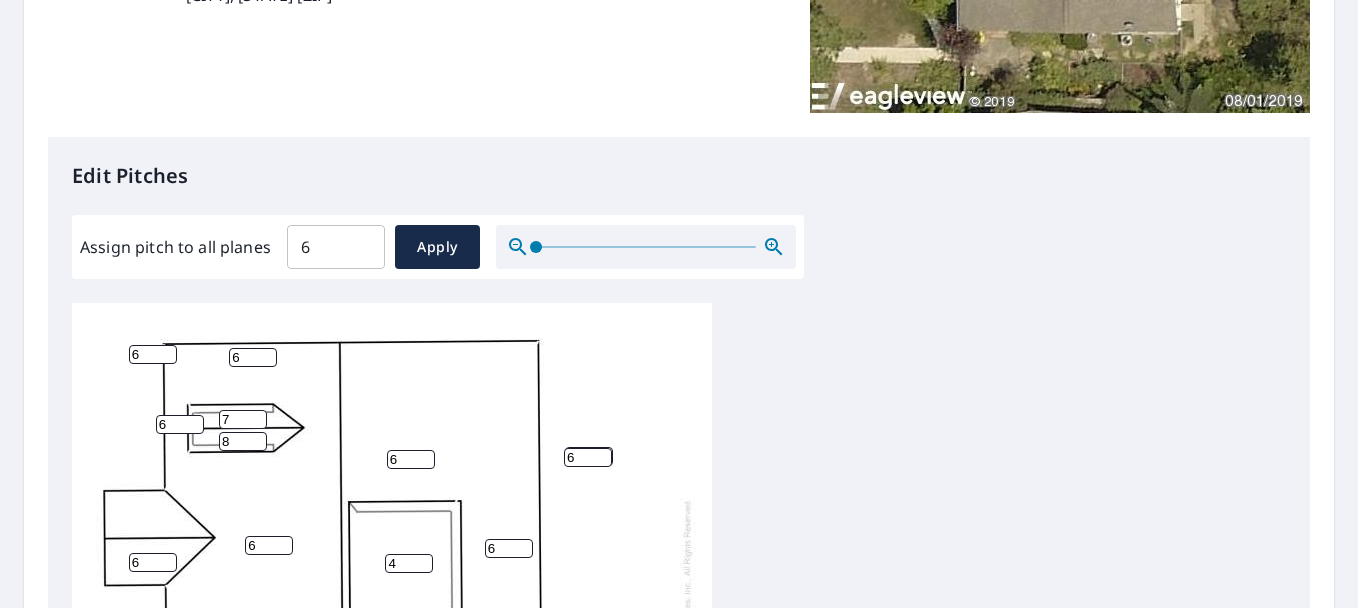 click on "7" at bounding box center [243, 419] 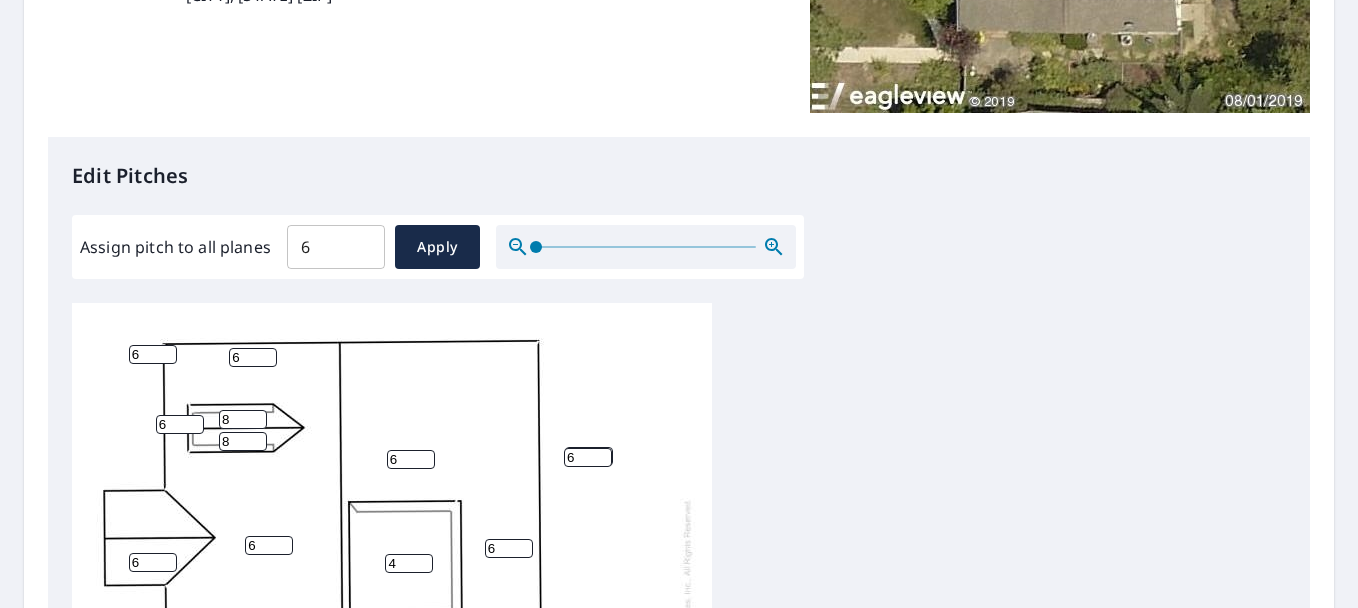 type on "8" 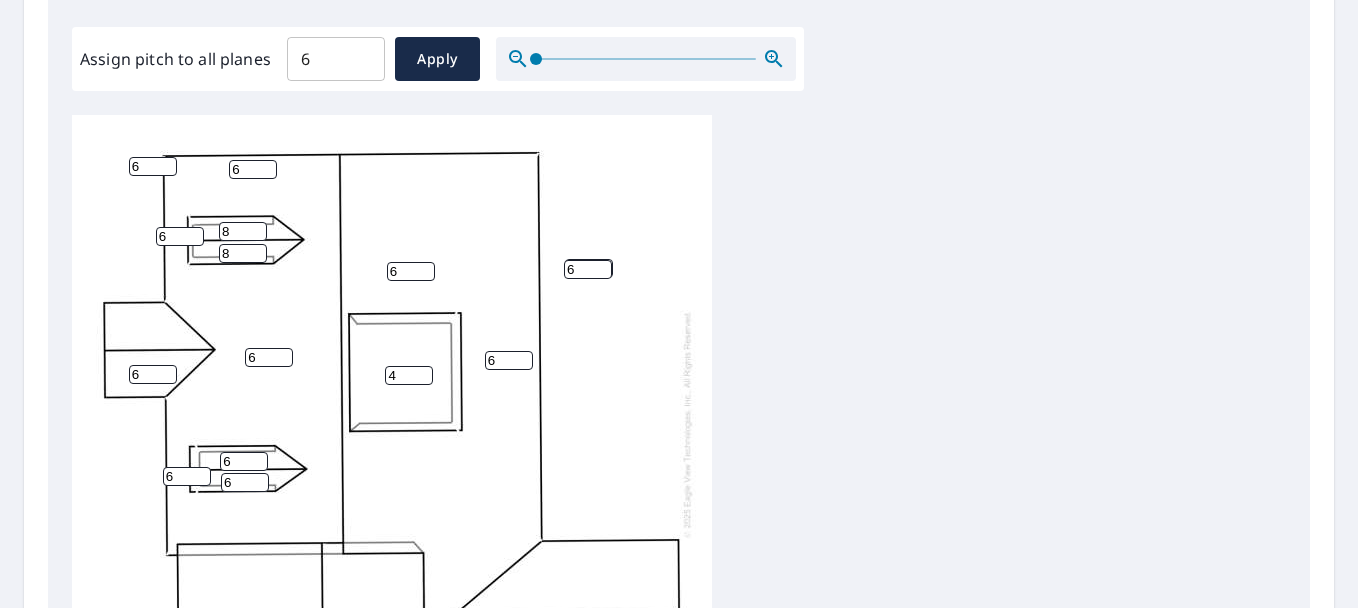 scroll, scrollTop: 600, scrollLeft: 0, axis: vertical 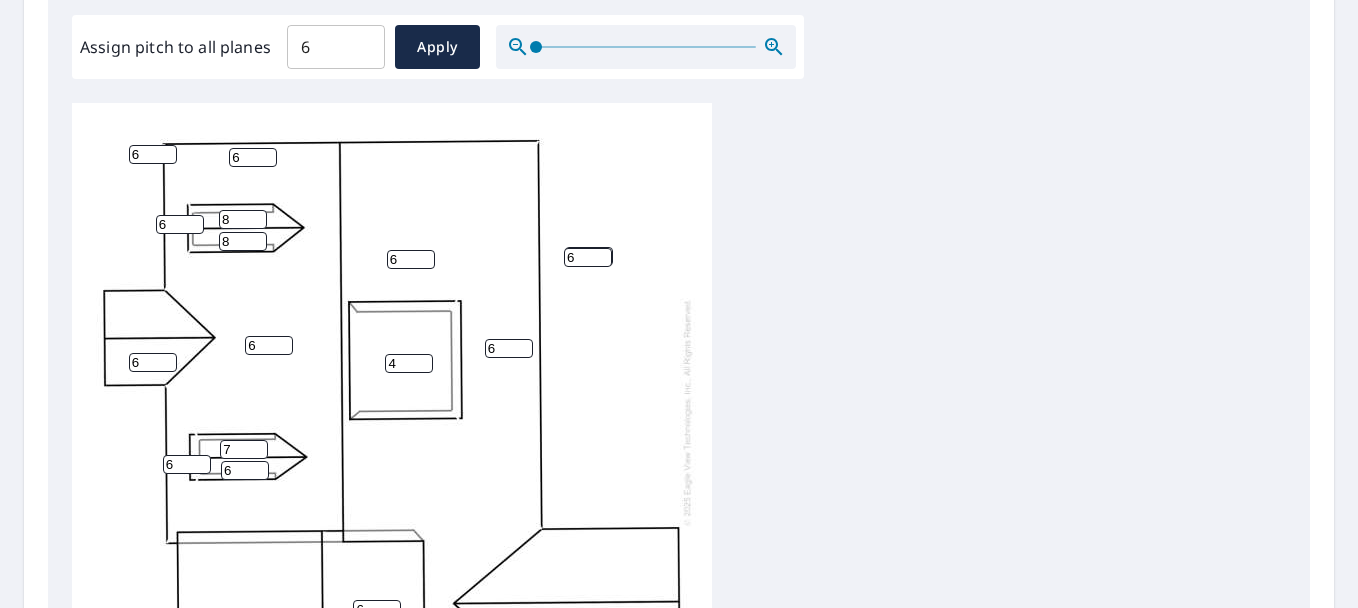 click on "7" at bounding box center [244, 449] 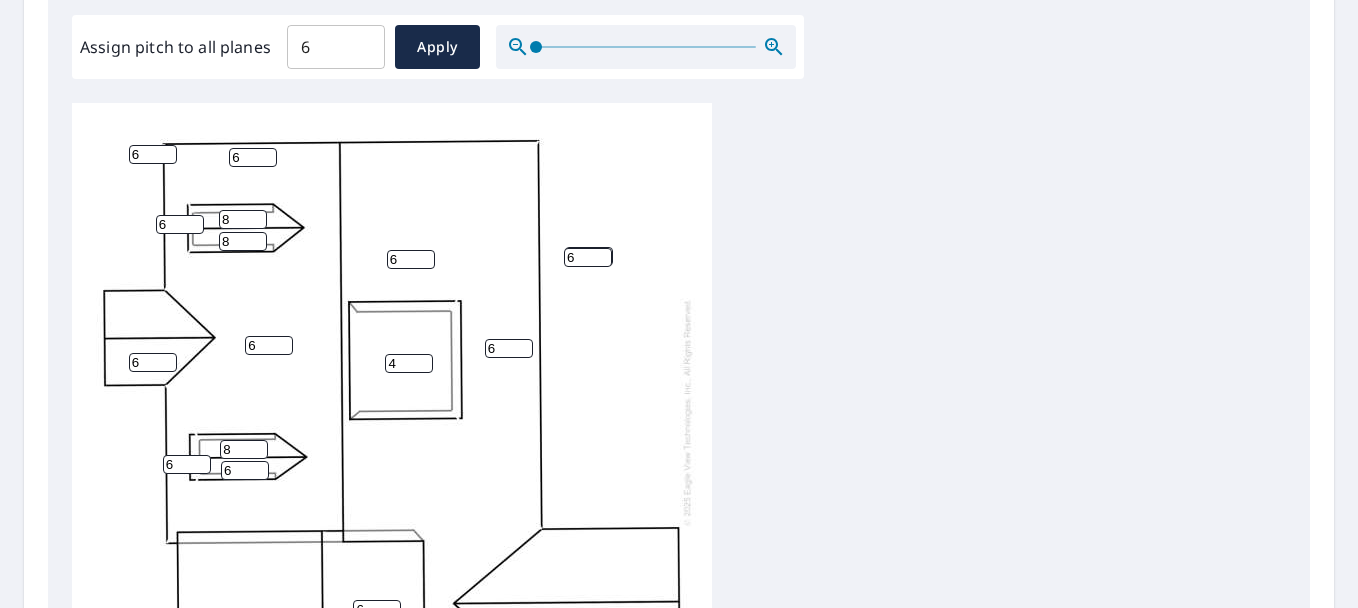 type on "8" 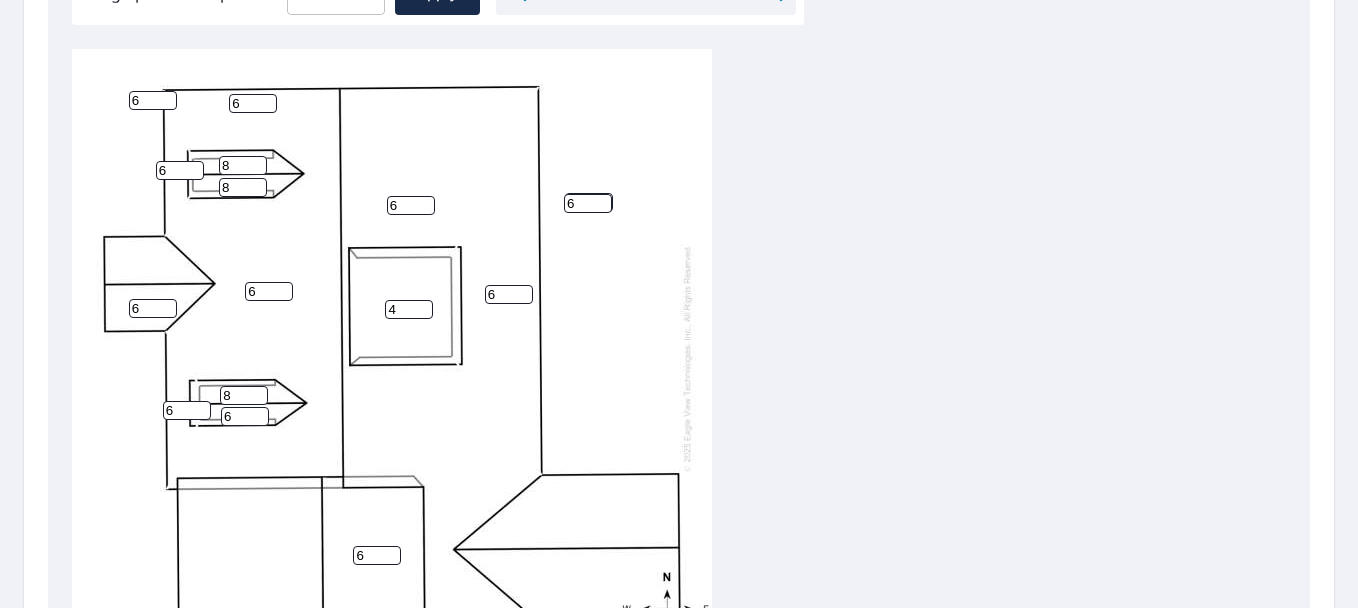 scroll, scrollTop: 700, scrollLeft: 0, axis: vertical 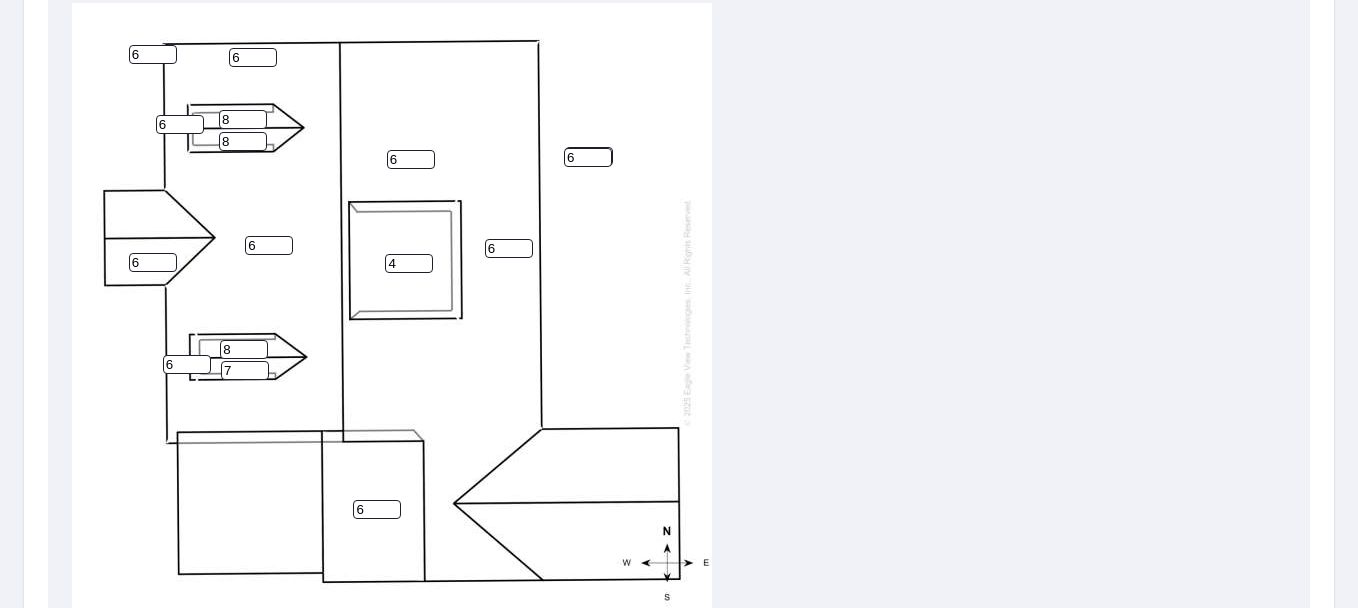 click on "7" at bounding box center (245, 370) 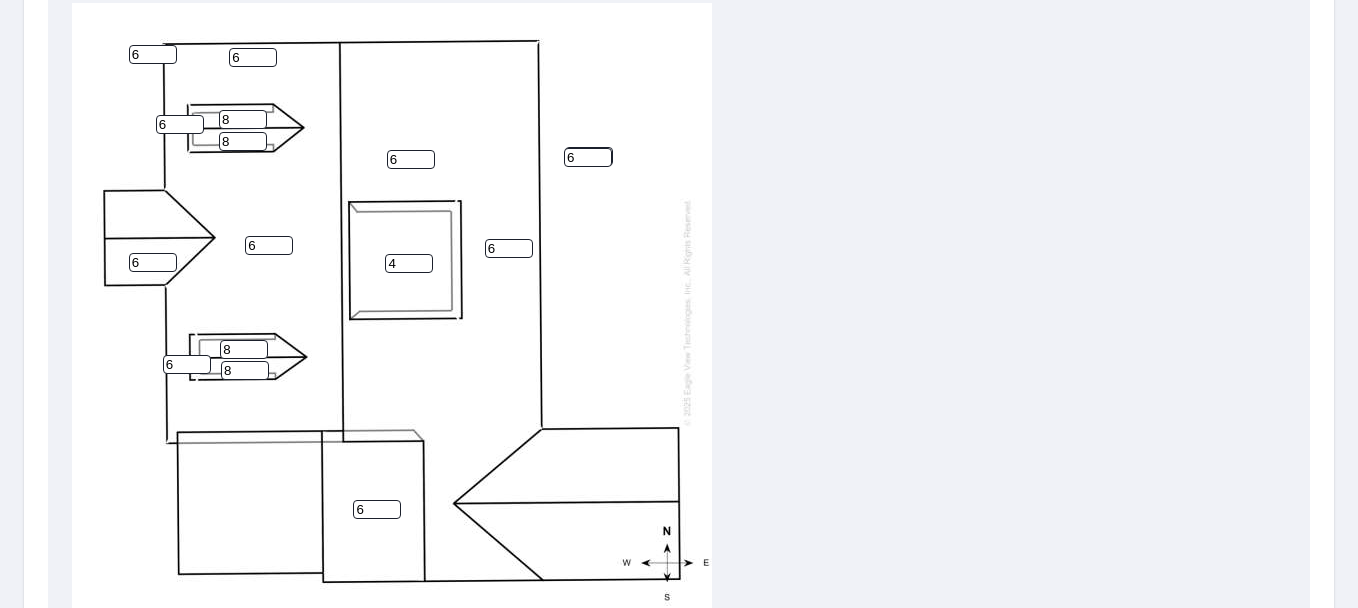 type on "8" 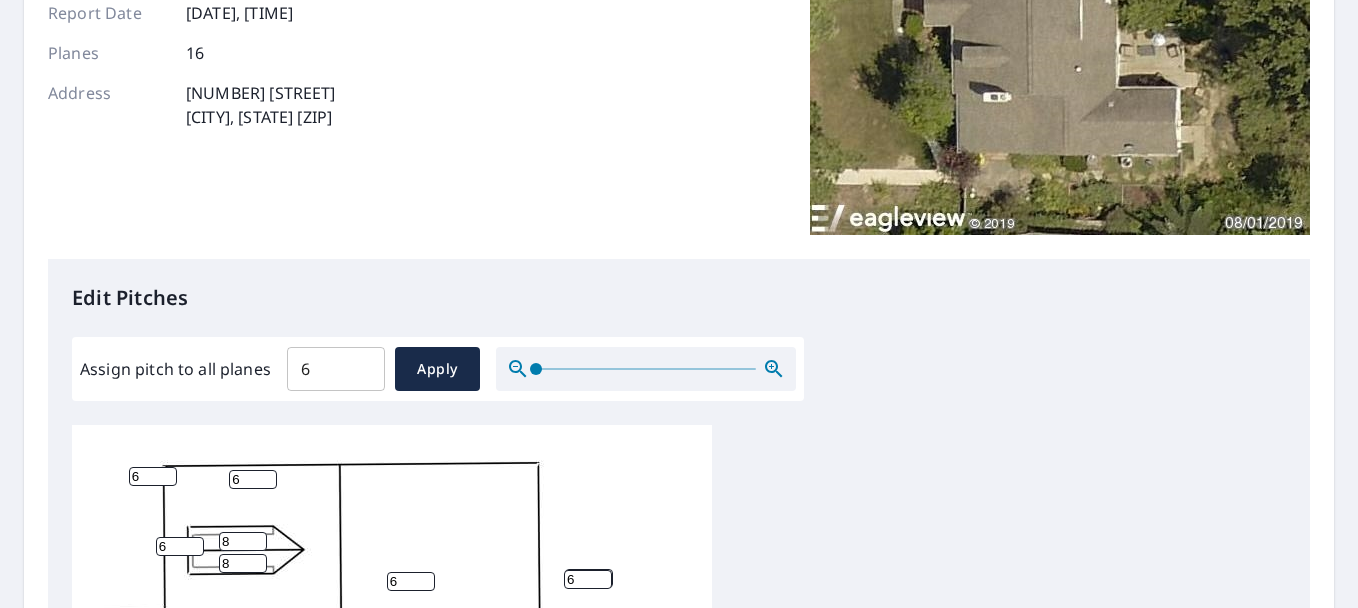 scroll, scrollTop: 275, scrollLeft: 0, axis: vertical 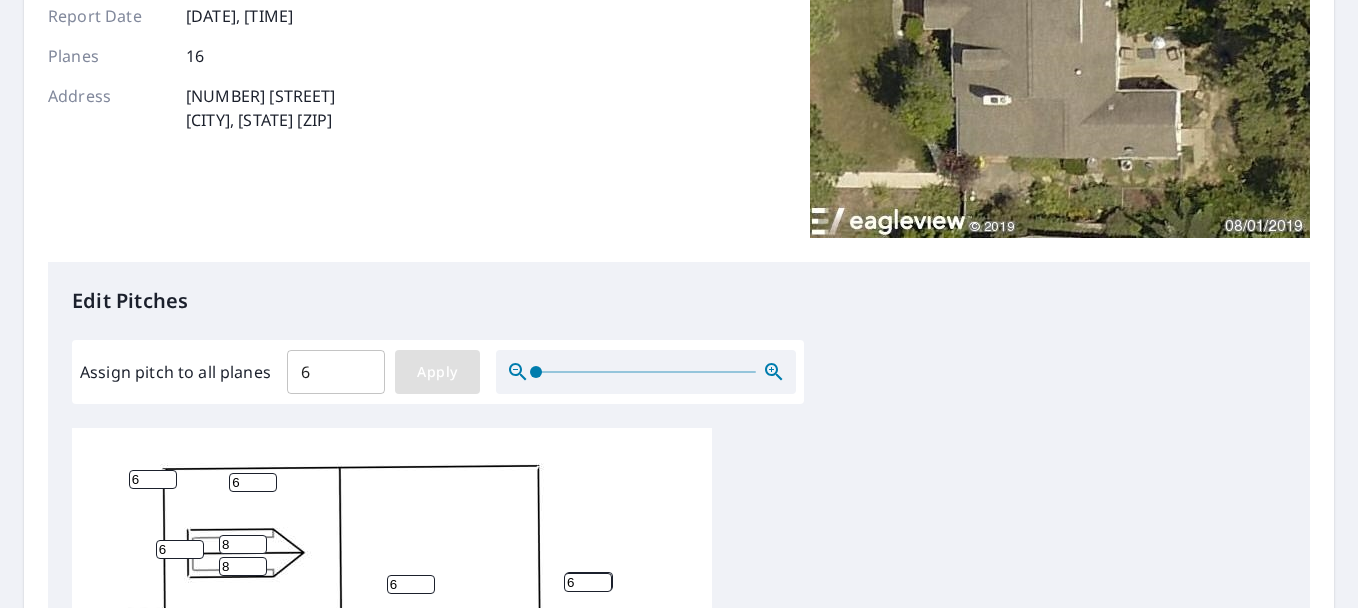 click on "Apply" at bounding box center (437, 372) 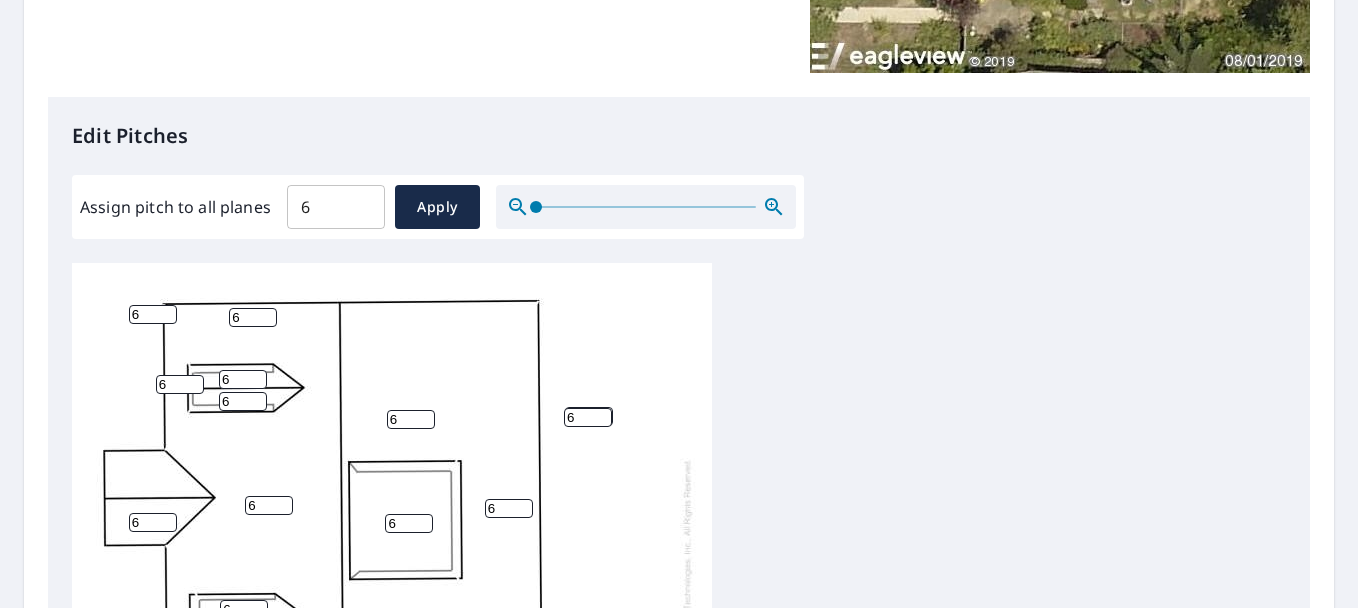 scroll, scrollTop: 475, scrollLeft: 0, axis: vertical 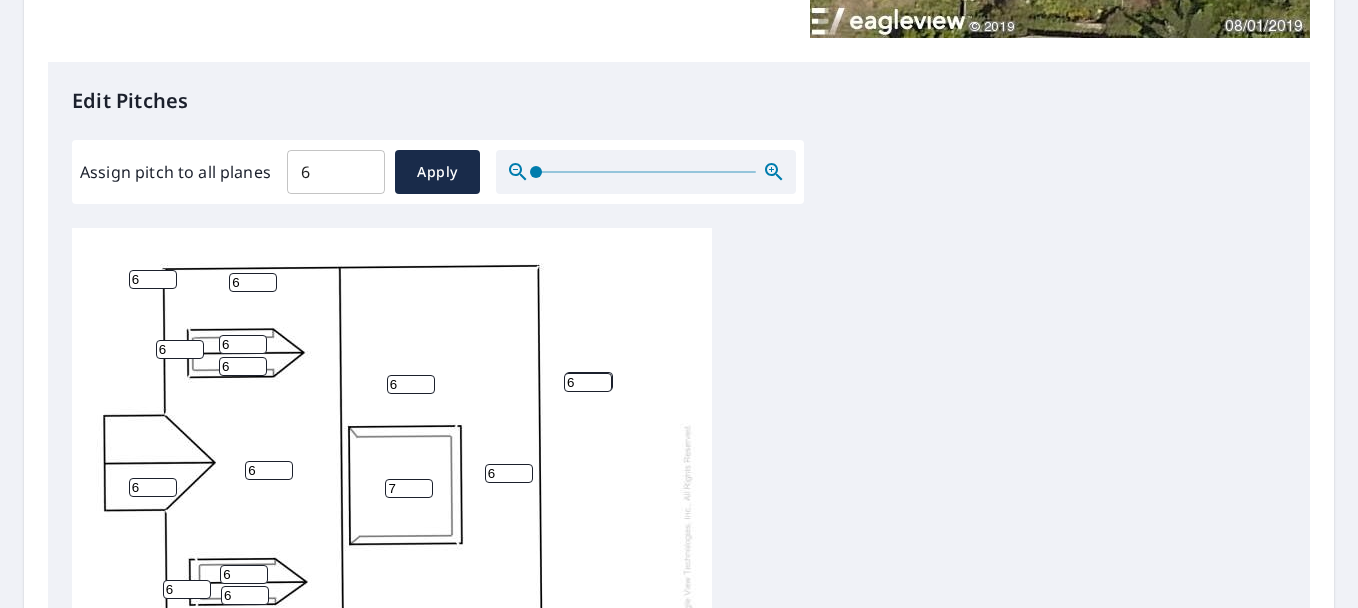 click on "7" at bounding box center (409, 488) 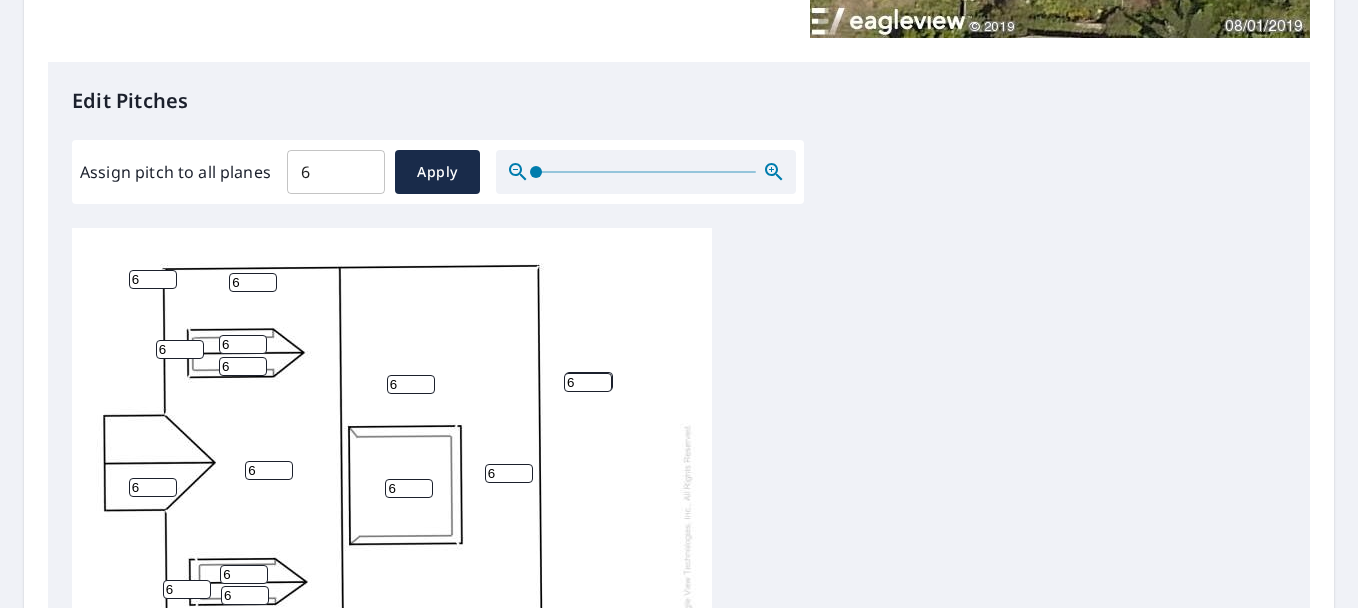 click on "6" at bounding box center (409, 488) 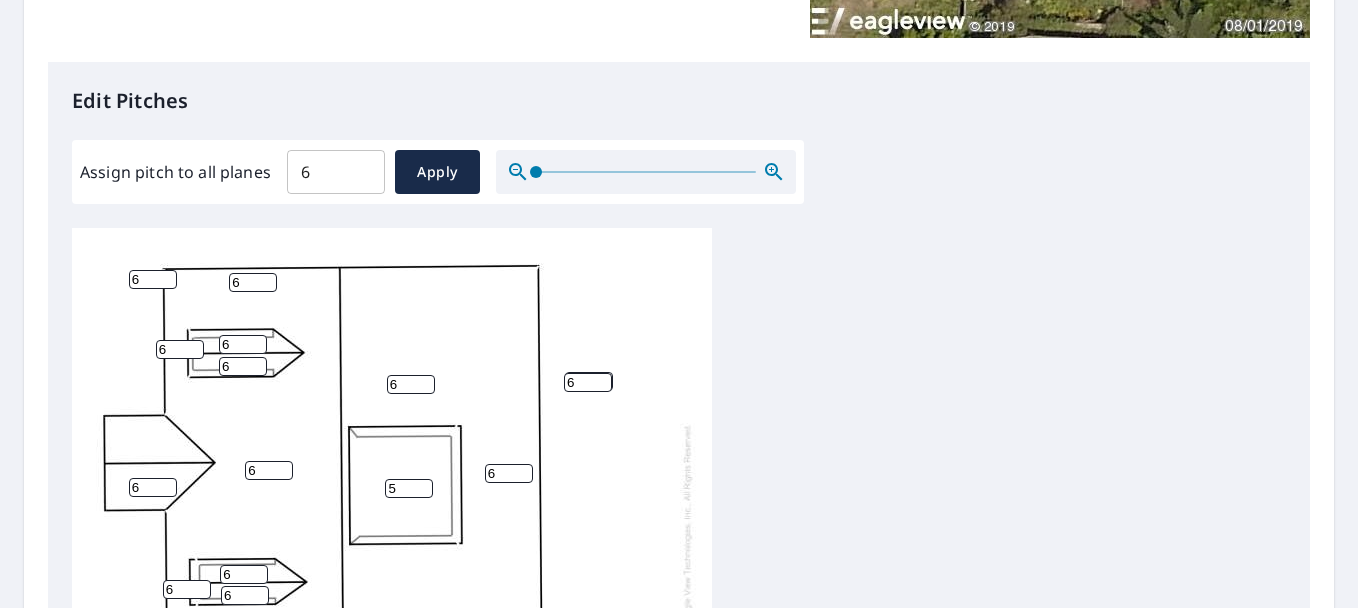 click on "5" at bounding box center [409, 488] 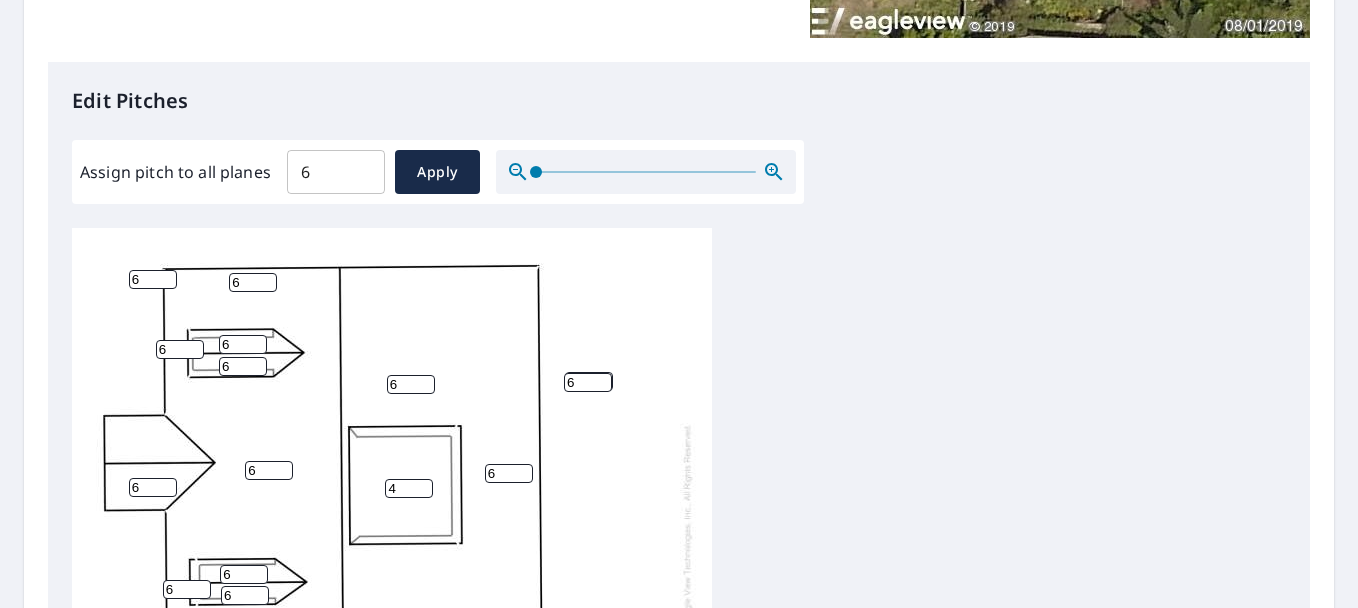 type on "4" 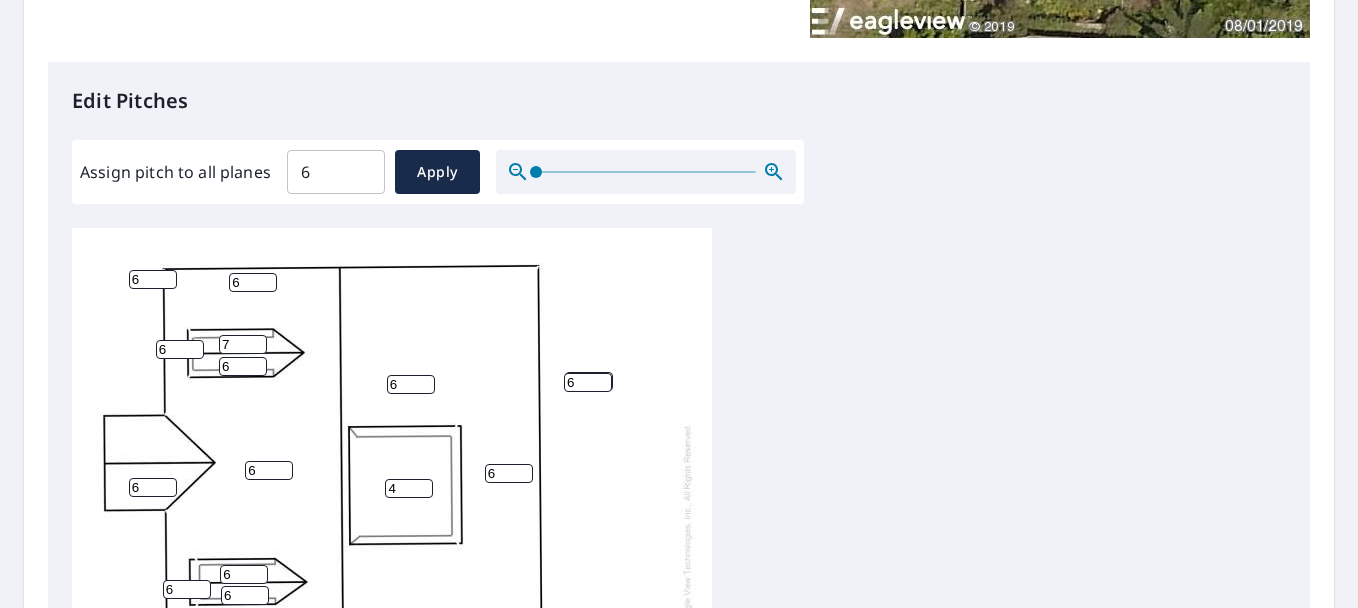 click on "7" at bounding box center [243, 344] 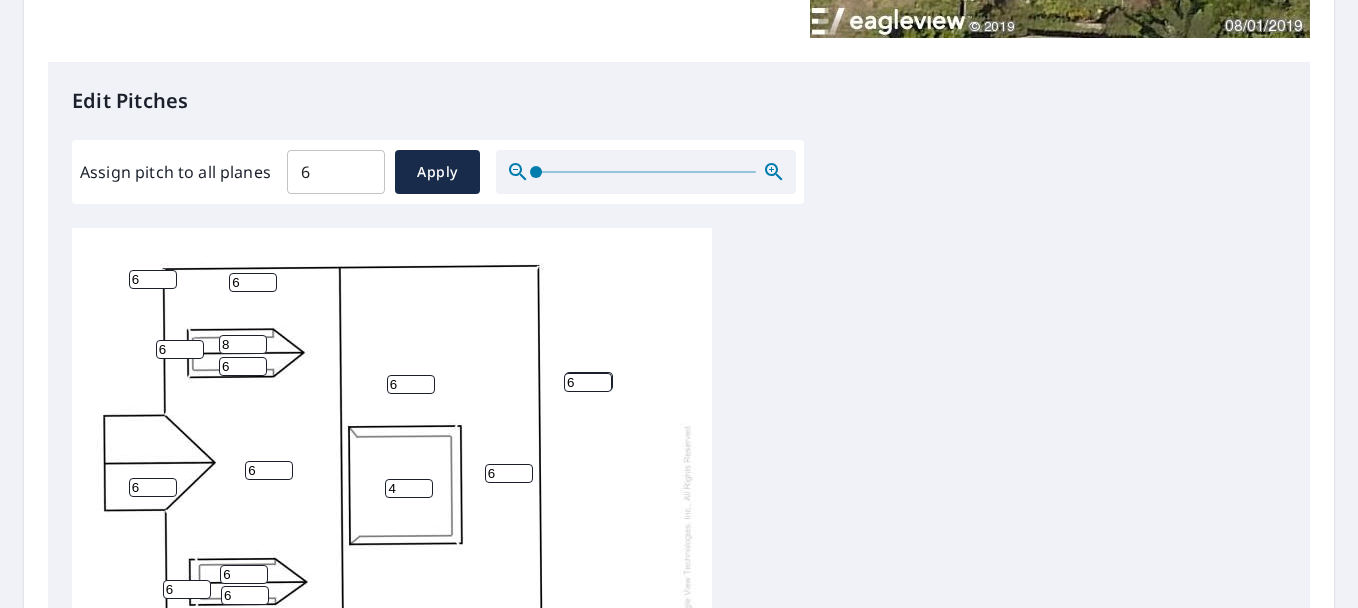 type on "8" 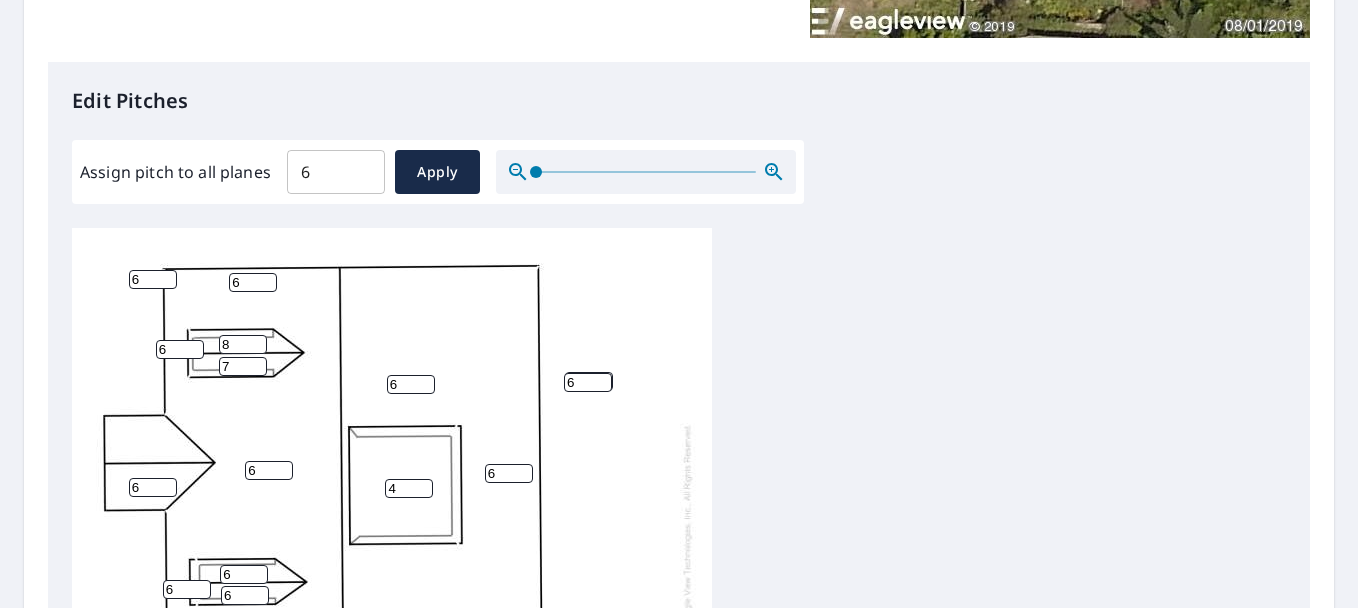 click on "7" at bounding box center [243, 366] 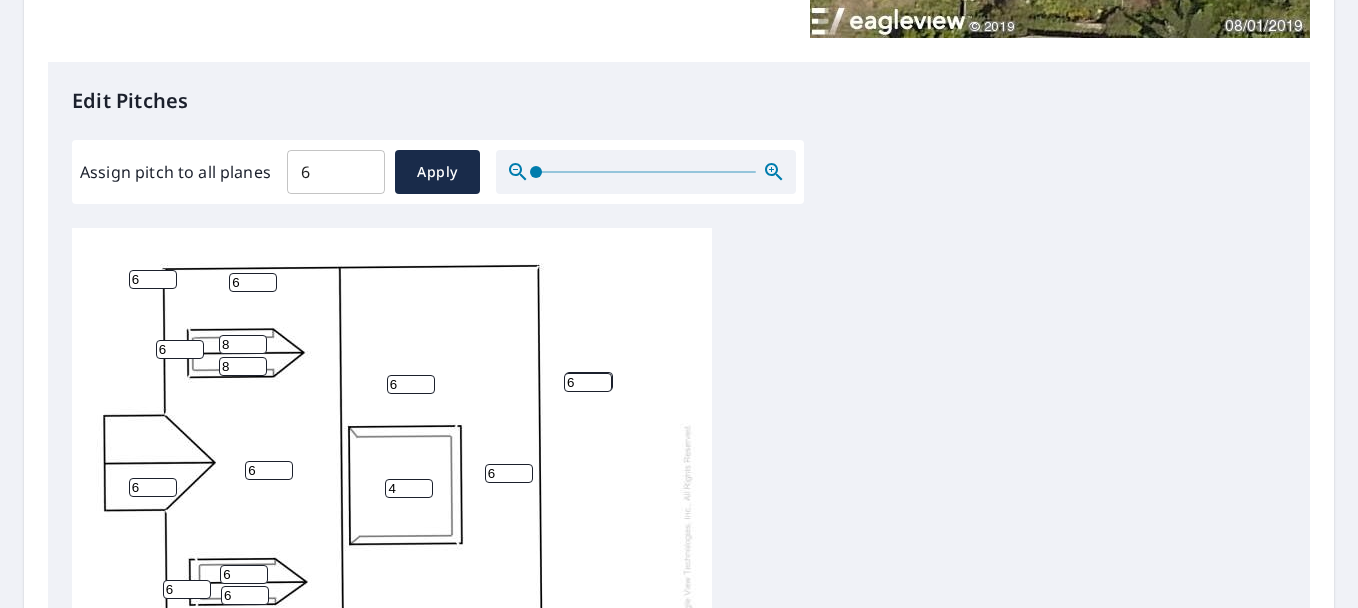 type on "8" 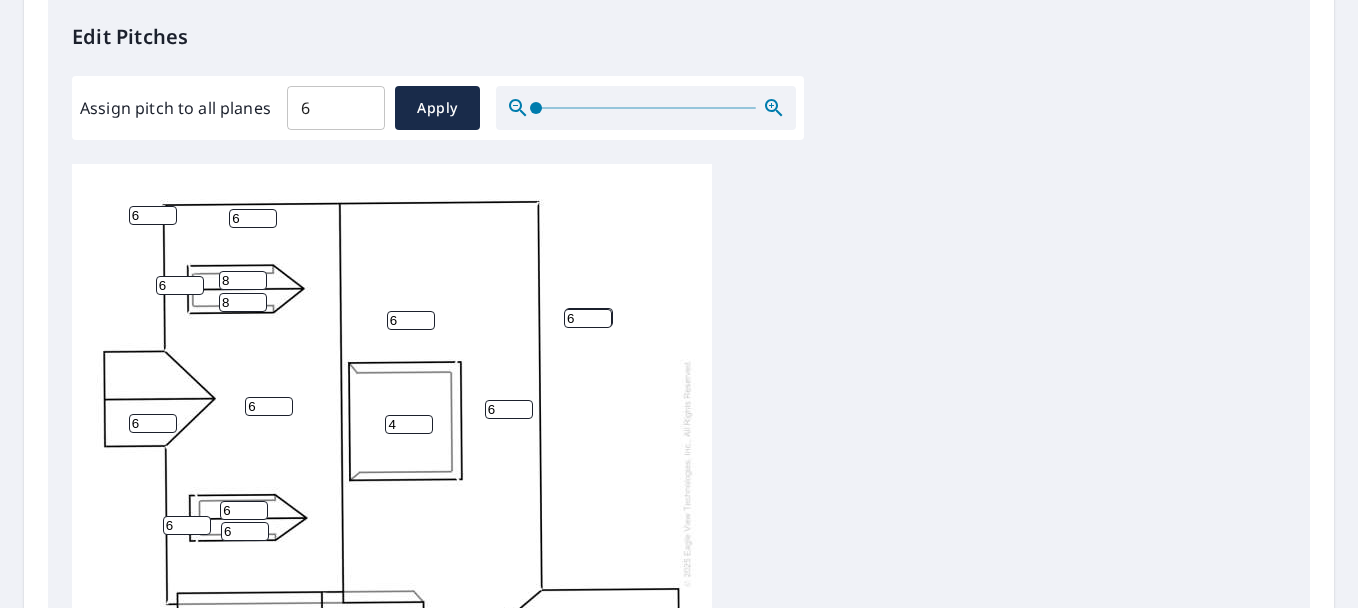 scroll, scrollTop: 575, scrollLeft: 0, axis: vertical 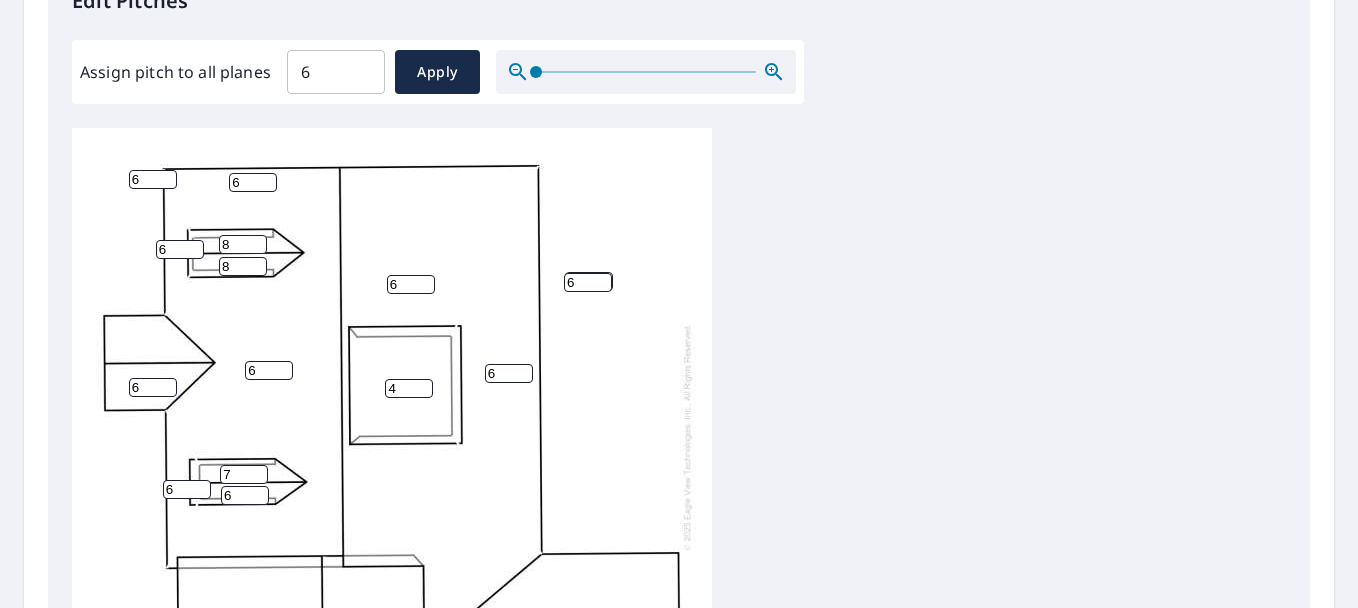 click on "7" at bounding box center (244, 474) 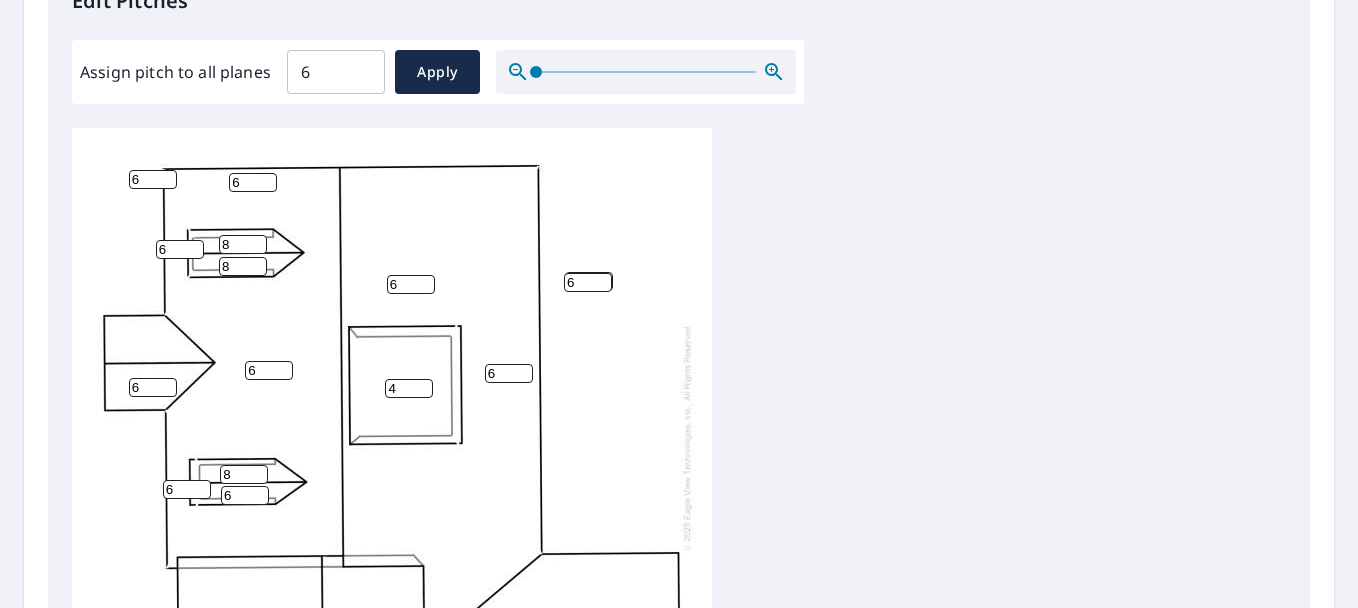 type on "8" 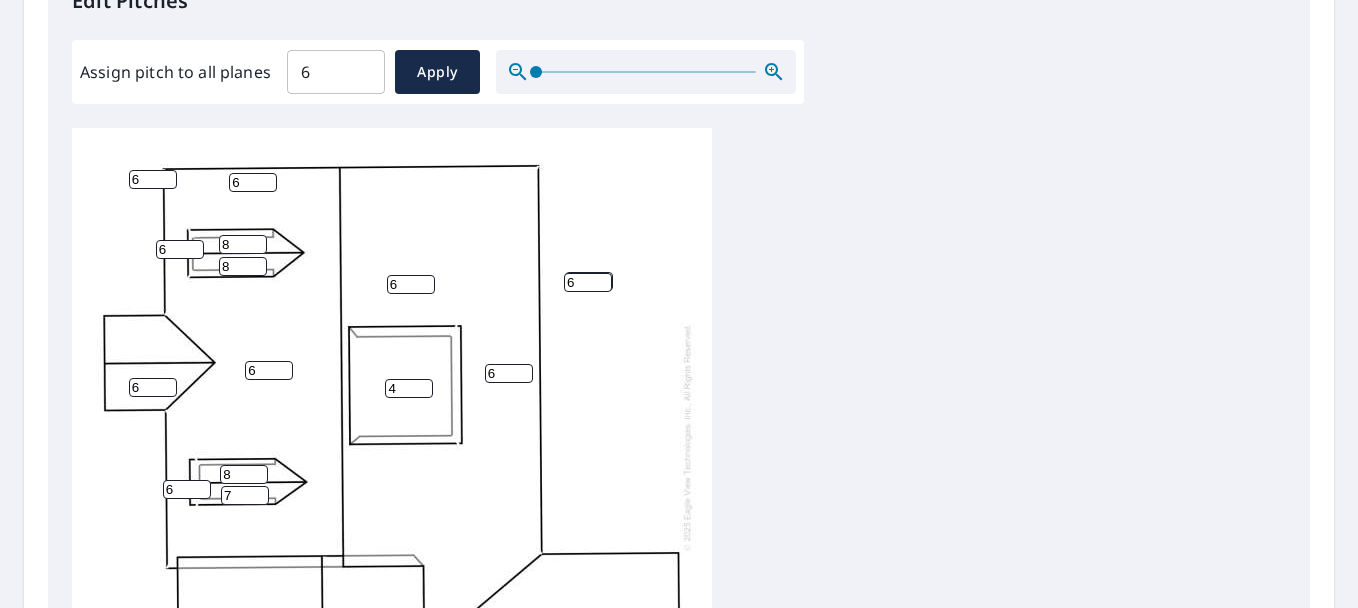 click on "7" at bounding box center [245, 495] 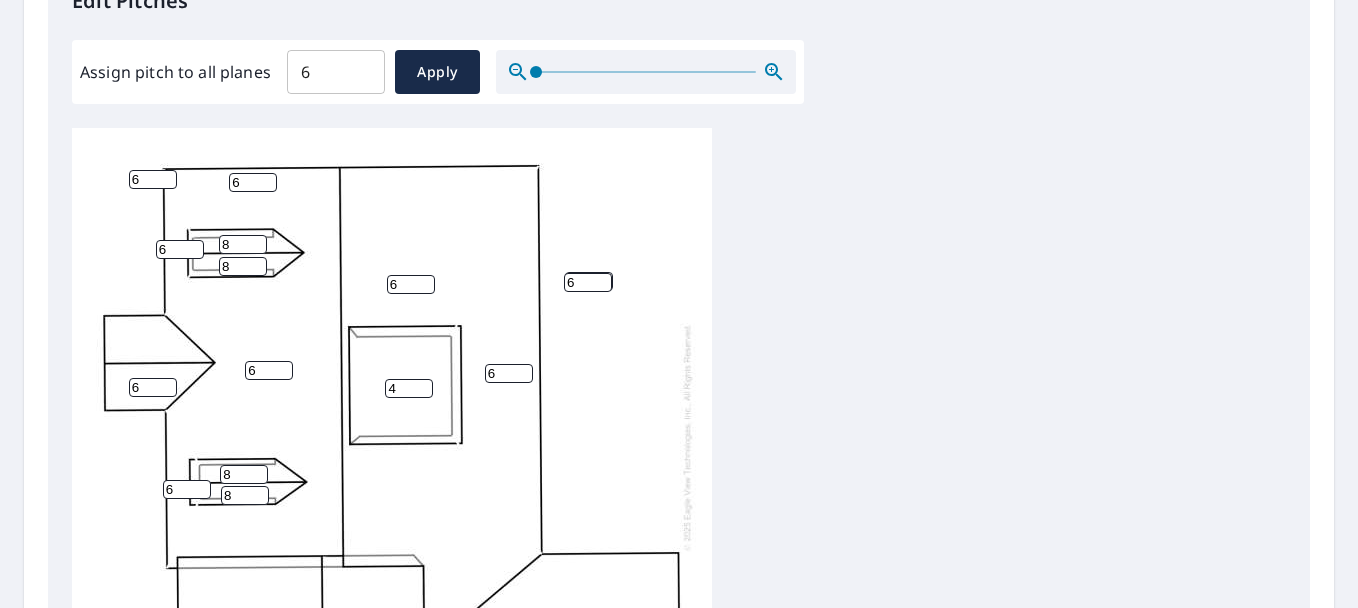 type on "8" 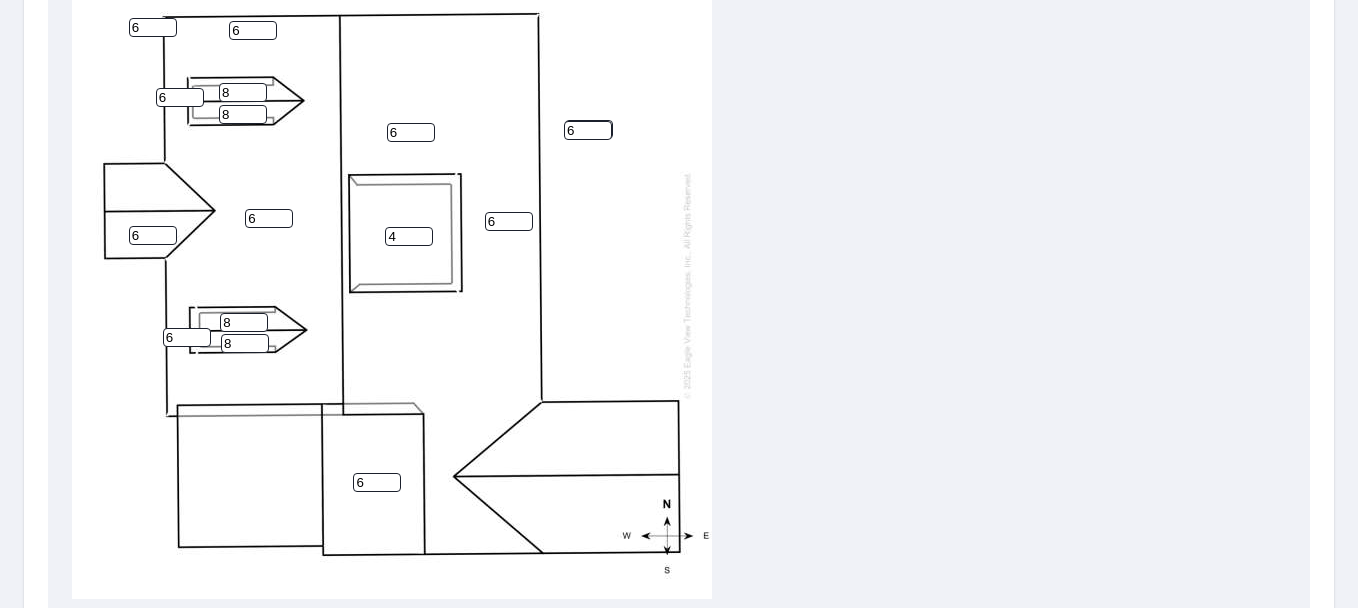scroll, scrollTop: 775, scrollLeft: 0, axis: vertical 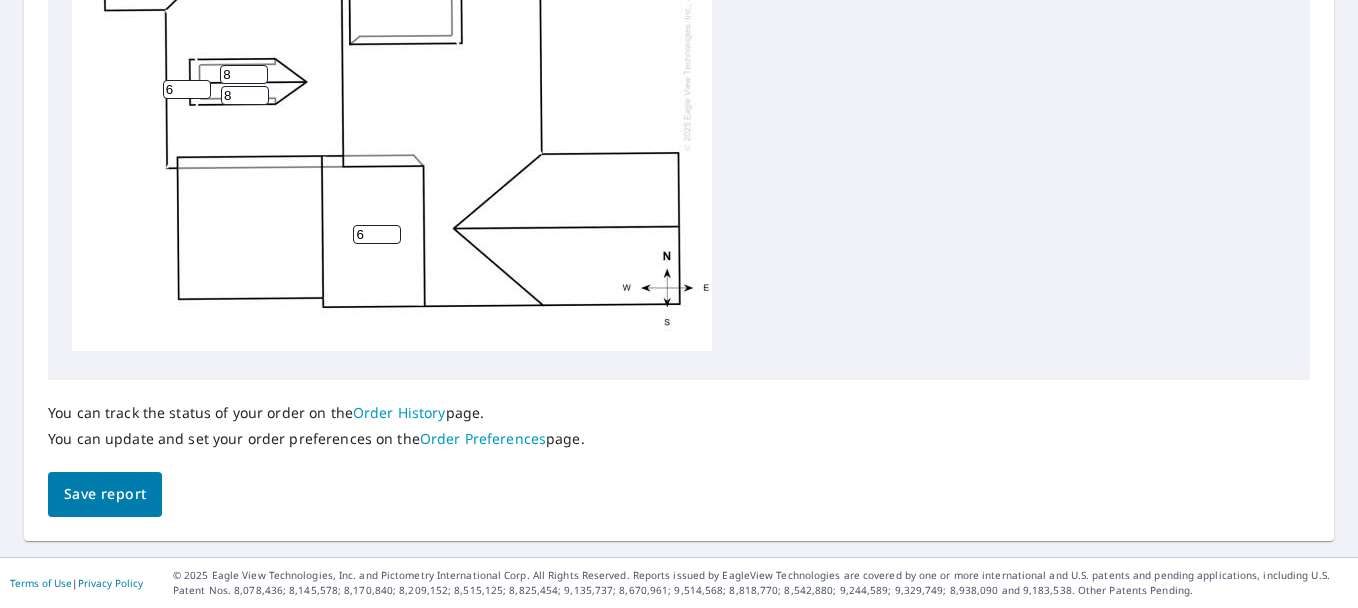 click on "Save report" at bounding box center (105, 494) 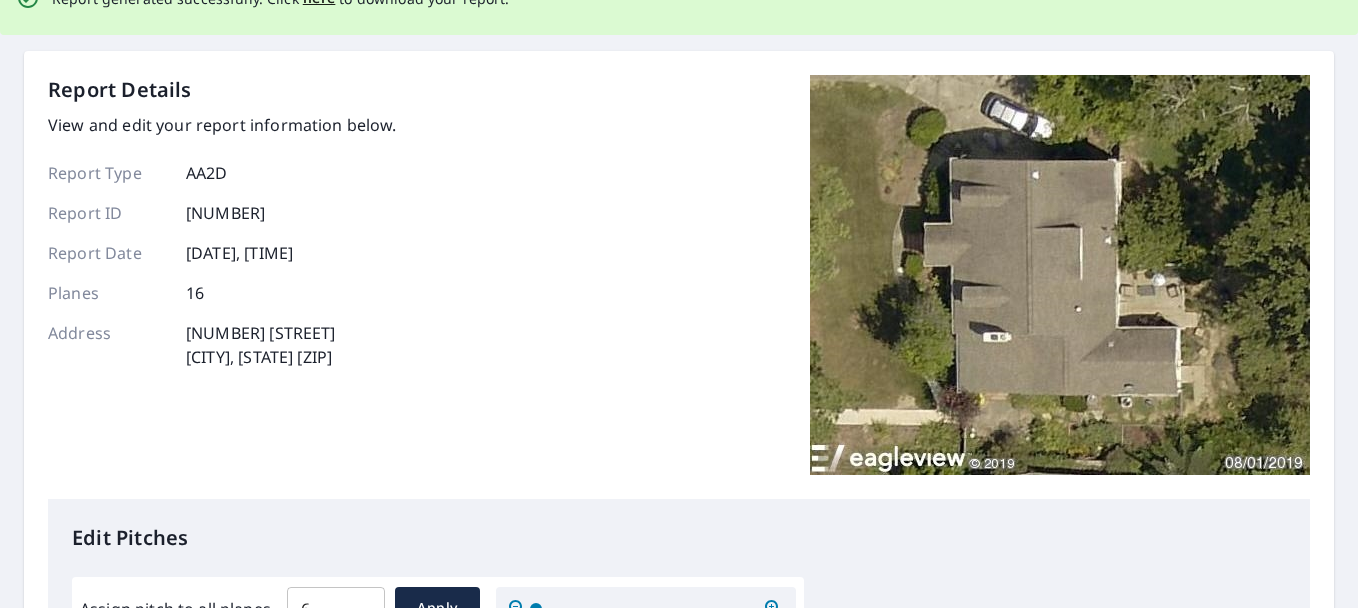 scroll, scrollTop: 0, scrollLeft: 0, axis: both 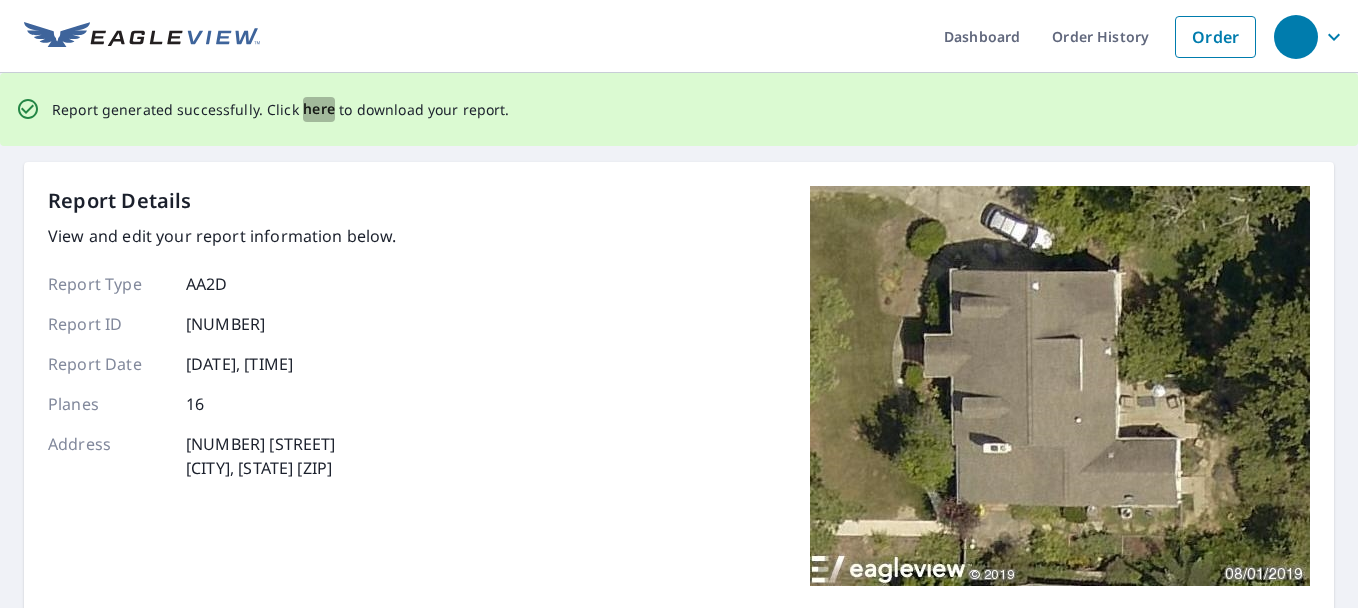 click on "here" at bounding box center [319, 109] 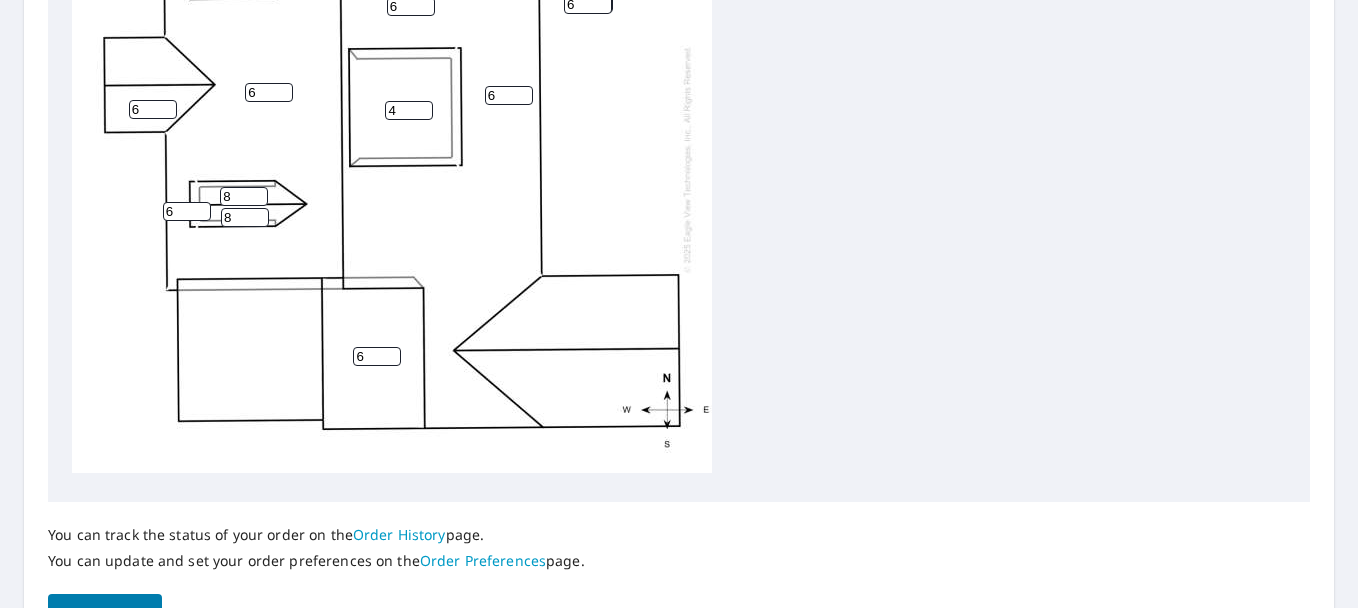 scroll, scrollTop: 675, scrollLeft: 0, axis: vertical 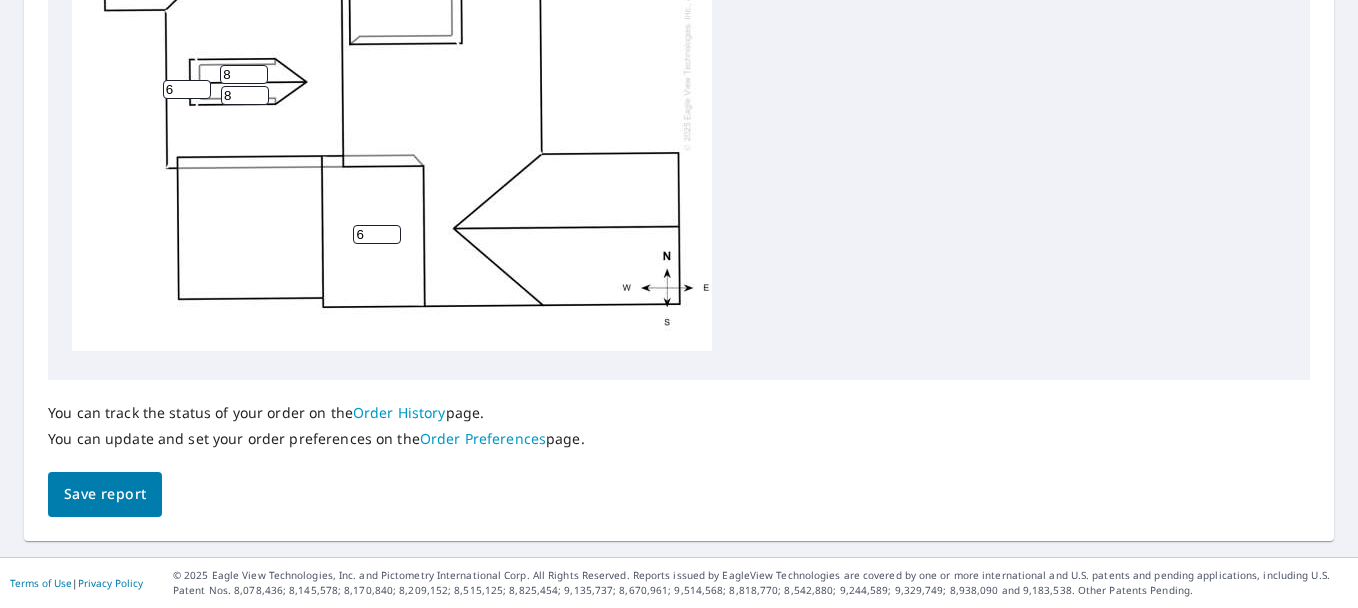 click on "Save report" at bounding box center [105, 494] 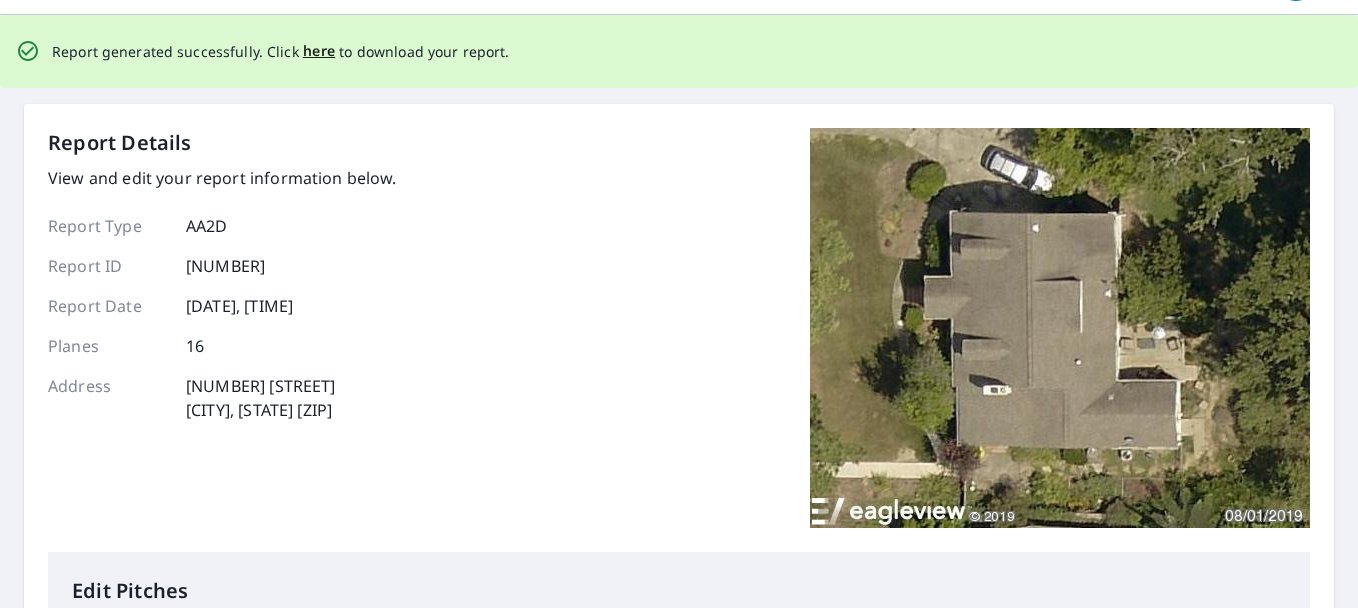 scroll, scrollTop: 0, scrollLeft: 0, axis: both 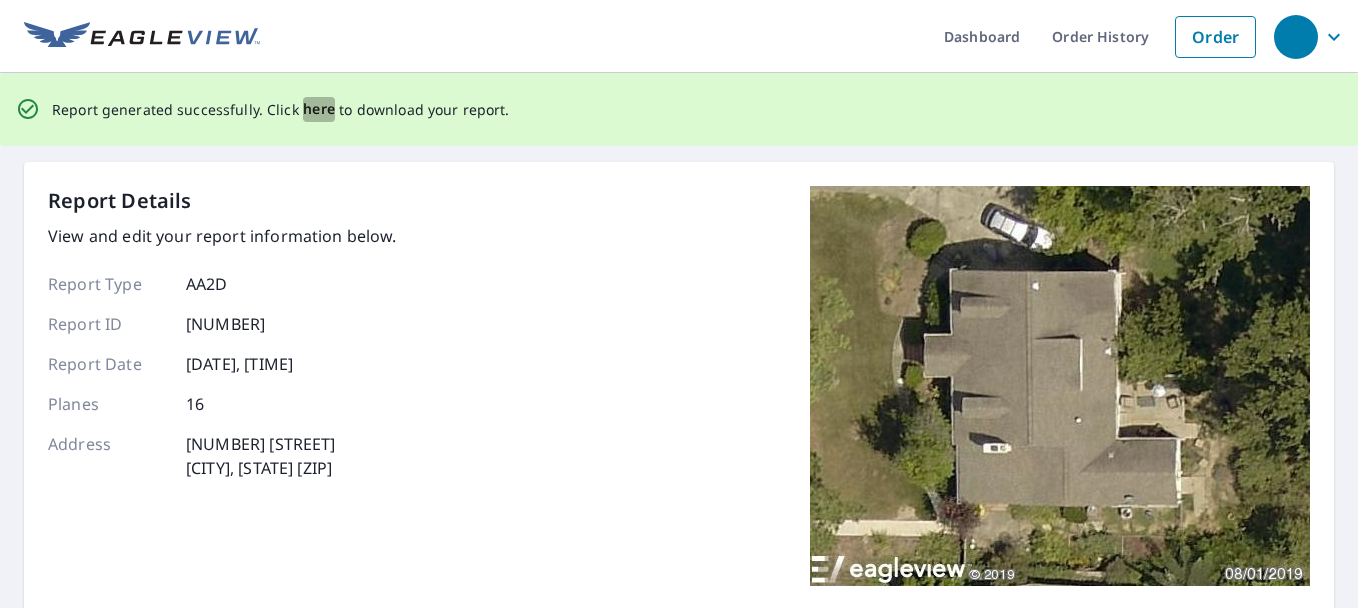 click on "here" at bounding box center [319, 109] 